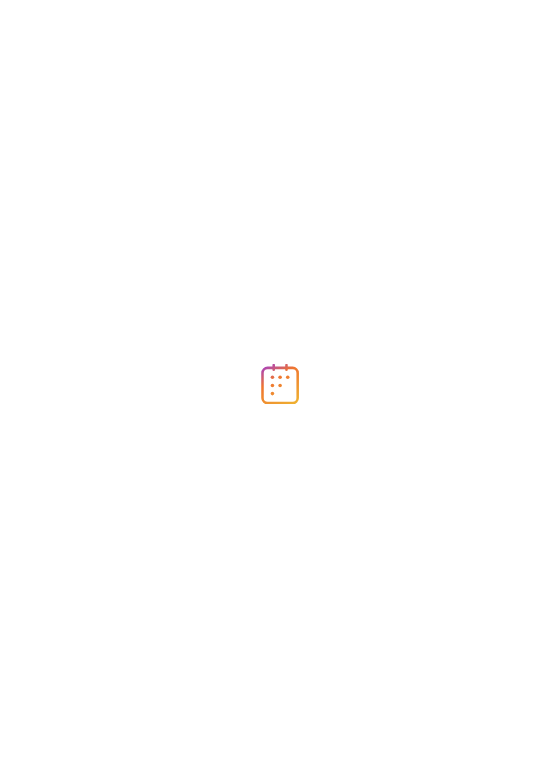 scroll, scrollTop: 0, scrollLeft: 0, axis: both 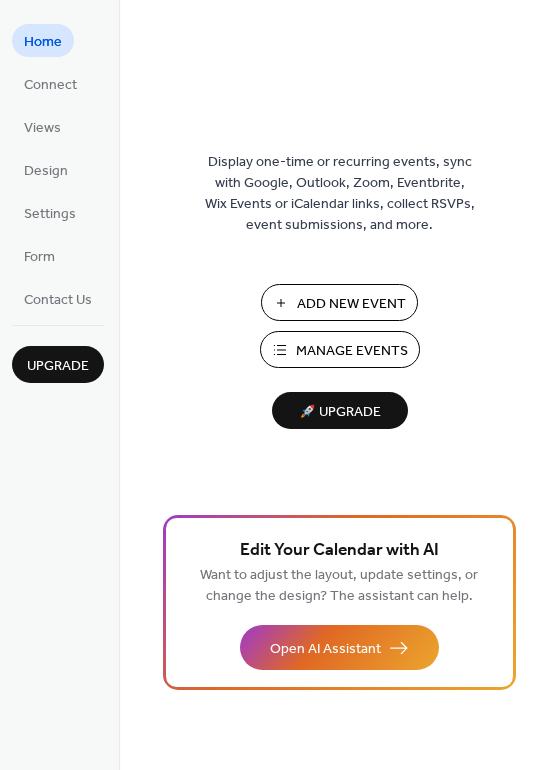 click on "Add New Event" at bounding box center (351, 304) 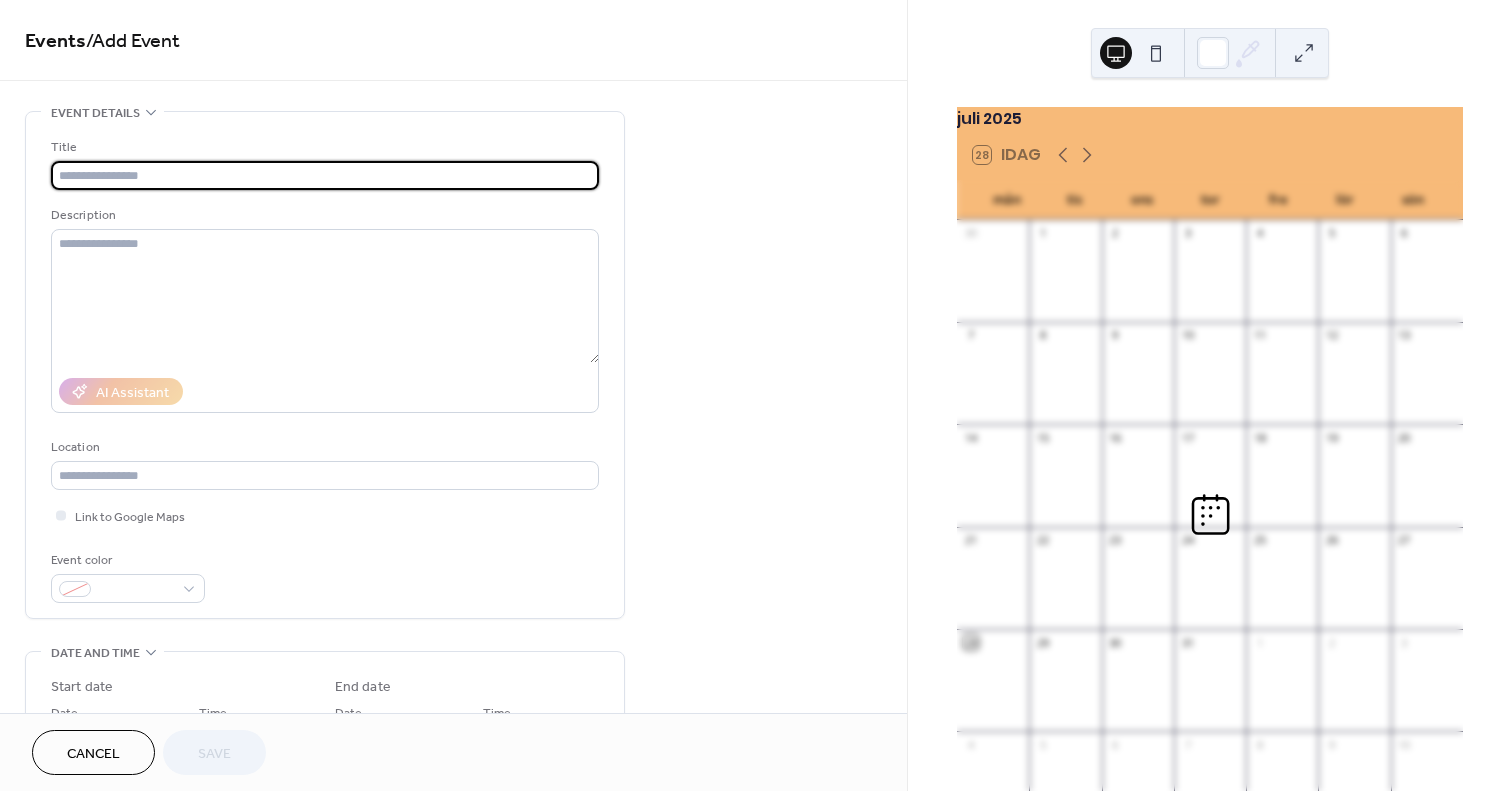 scroll, scrollTop: 0, scrollLeft: 0, axis: both 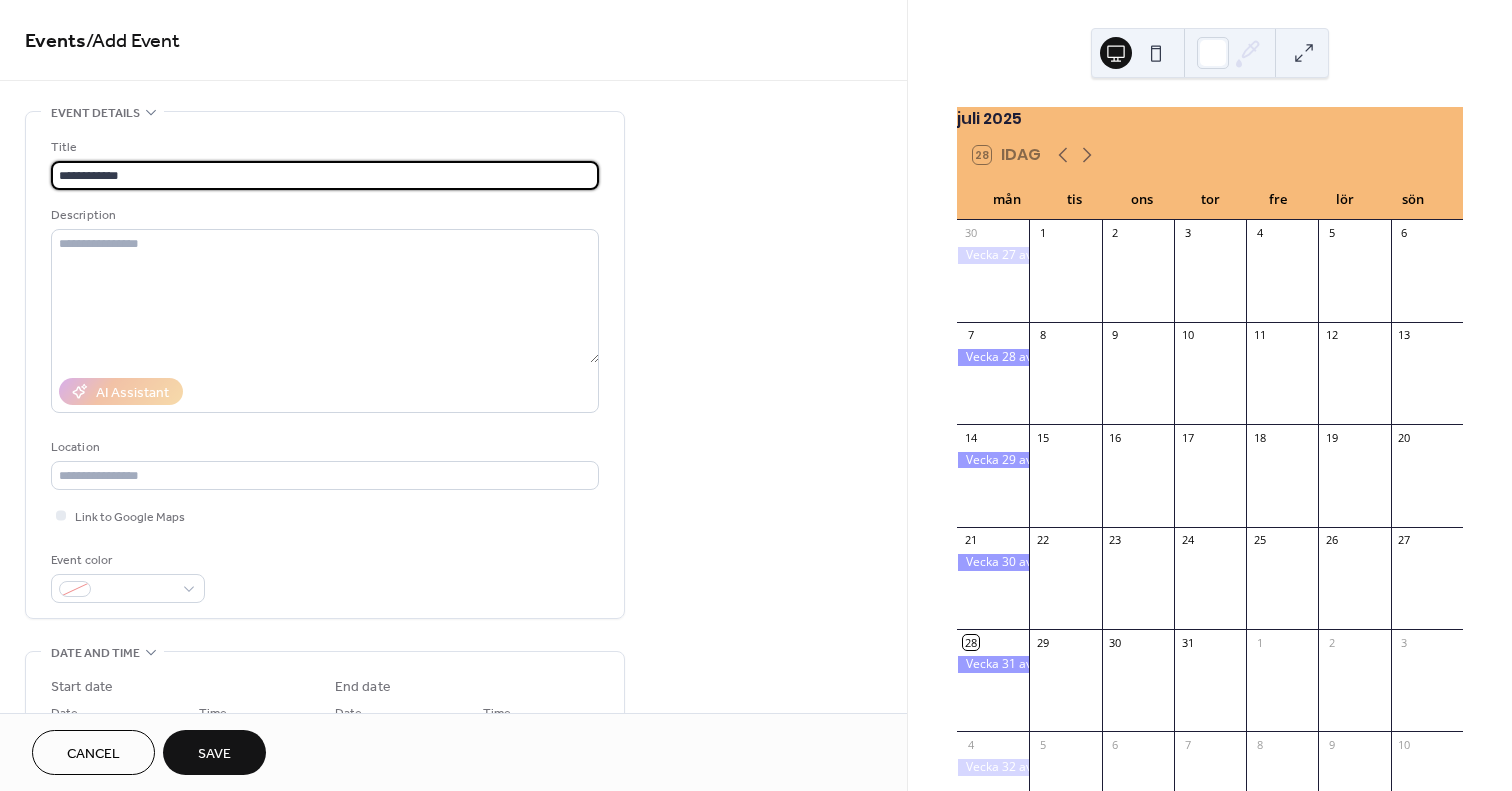 type on "**********" 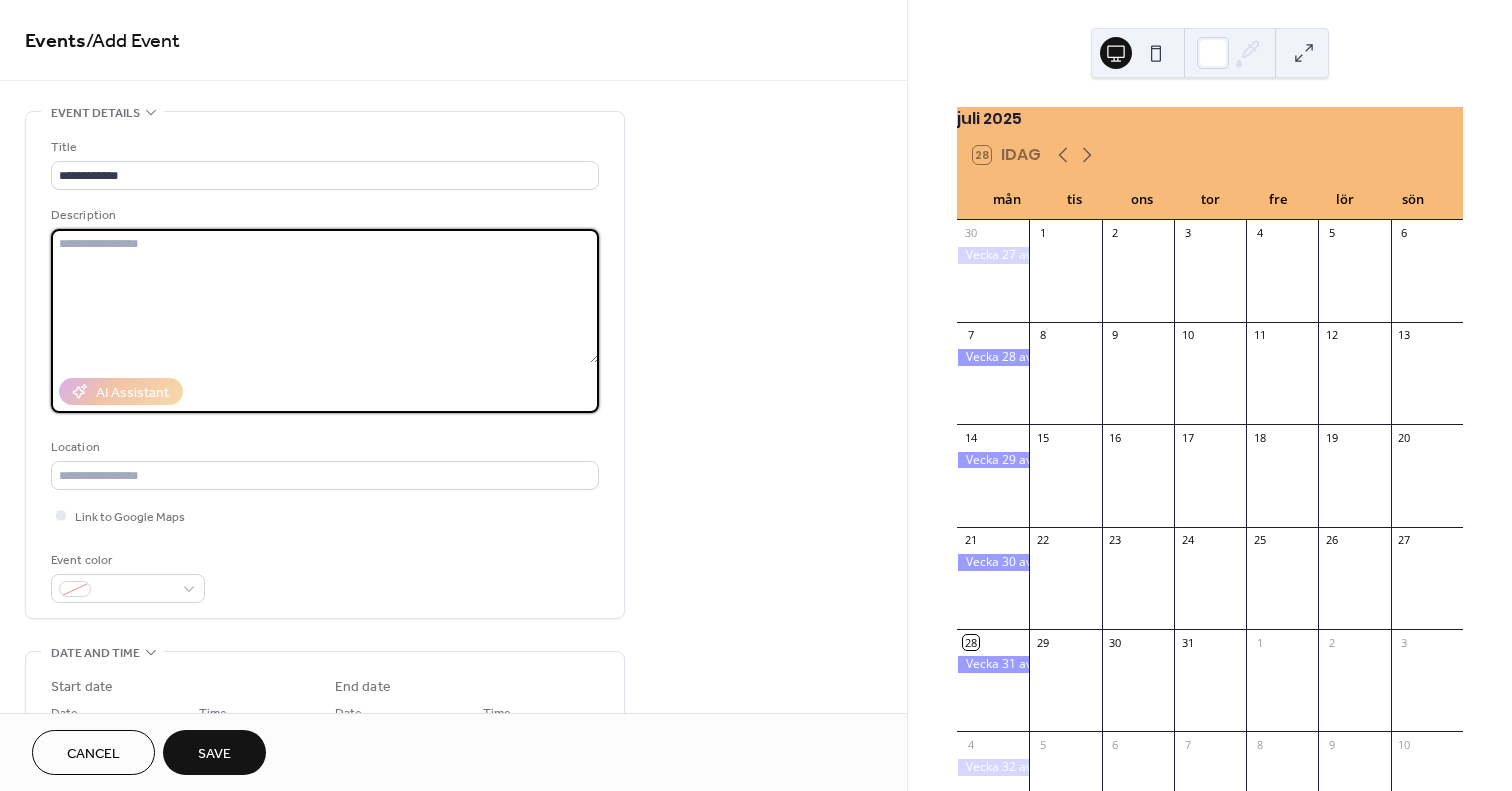 click at bounding box center [325, 296] 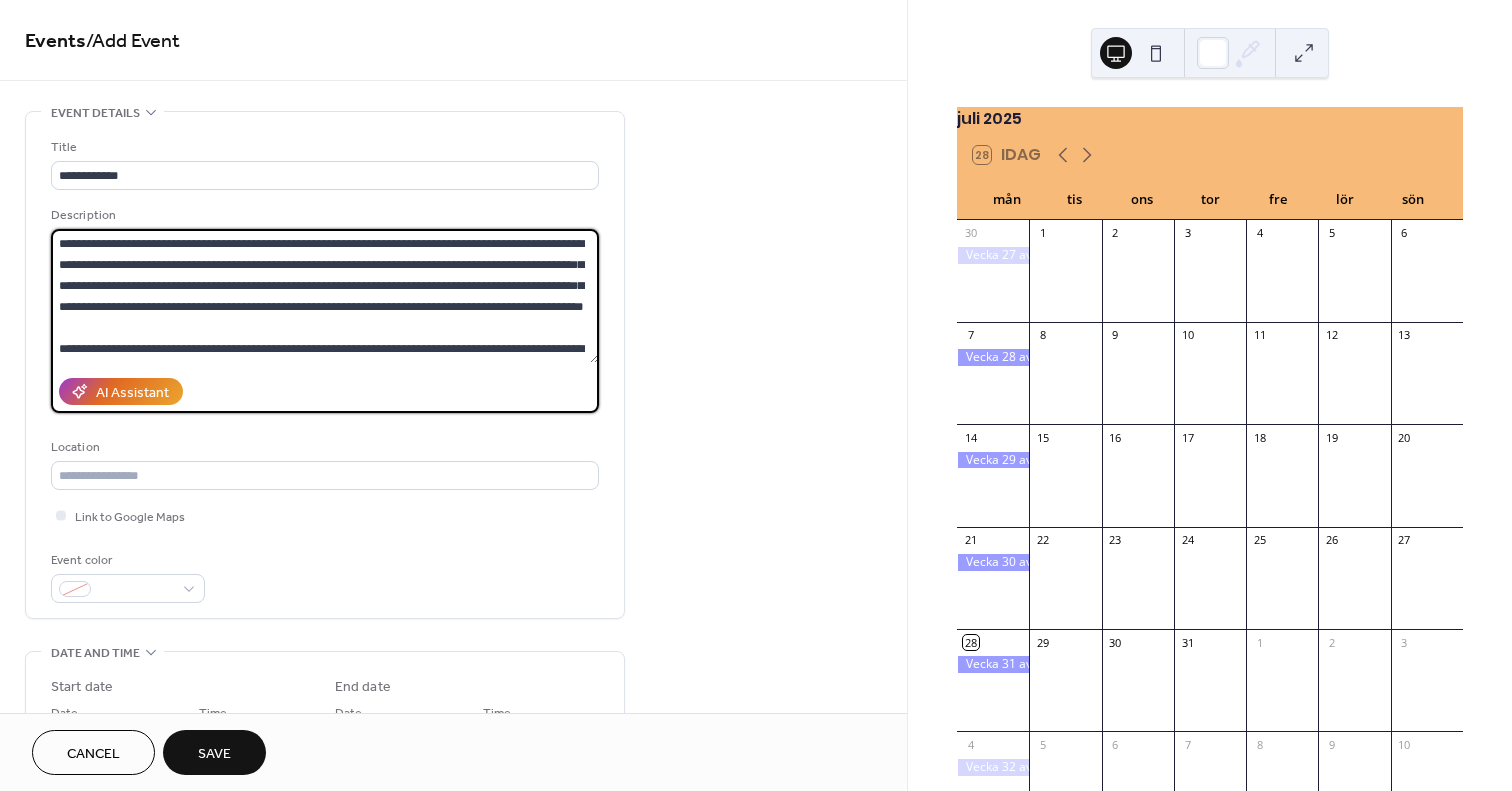 scroll, scrollTop: 39, scrollLeft: 0, axis: vertical 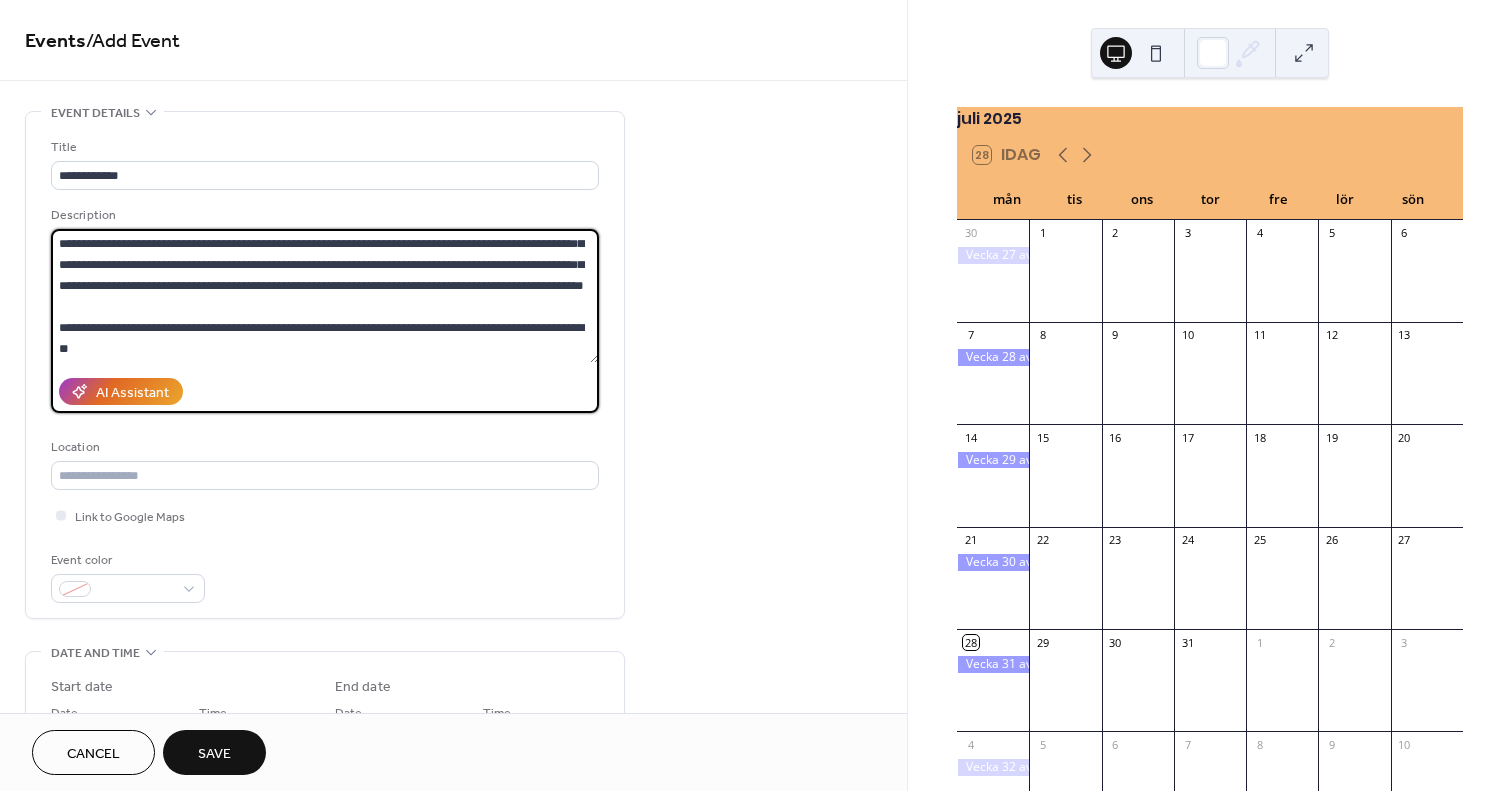 click on "**********" at bounding box center (325, 296) 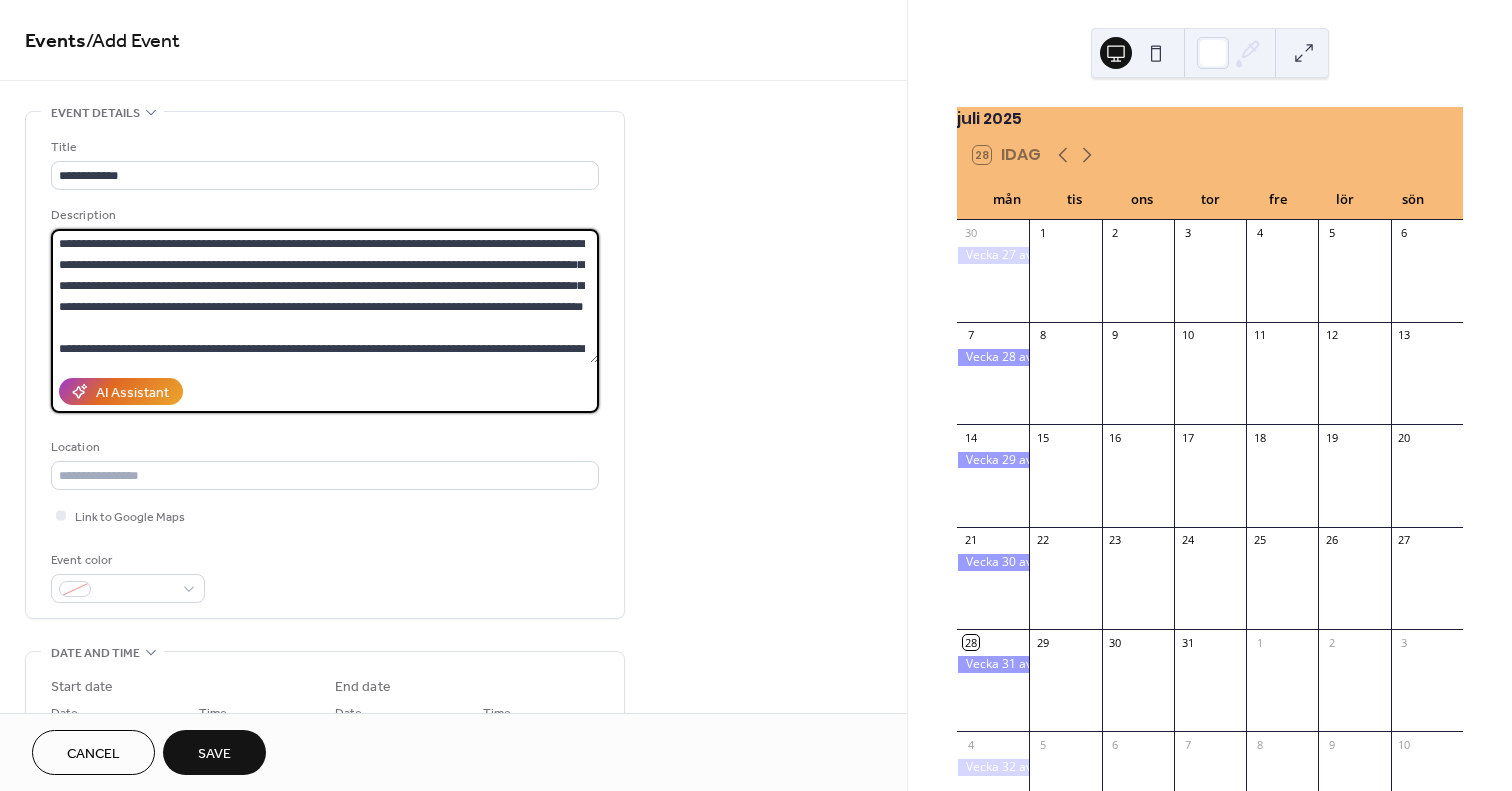 scroll, scrollTop: 42, scrollLeft: 0, axis: vertical 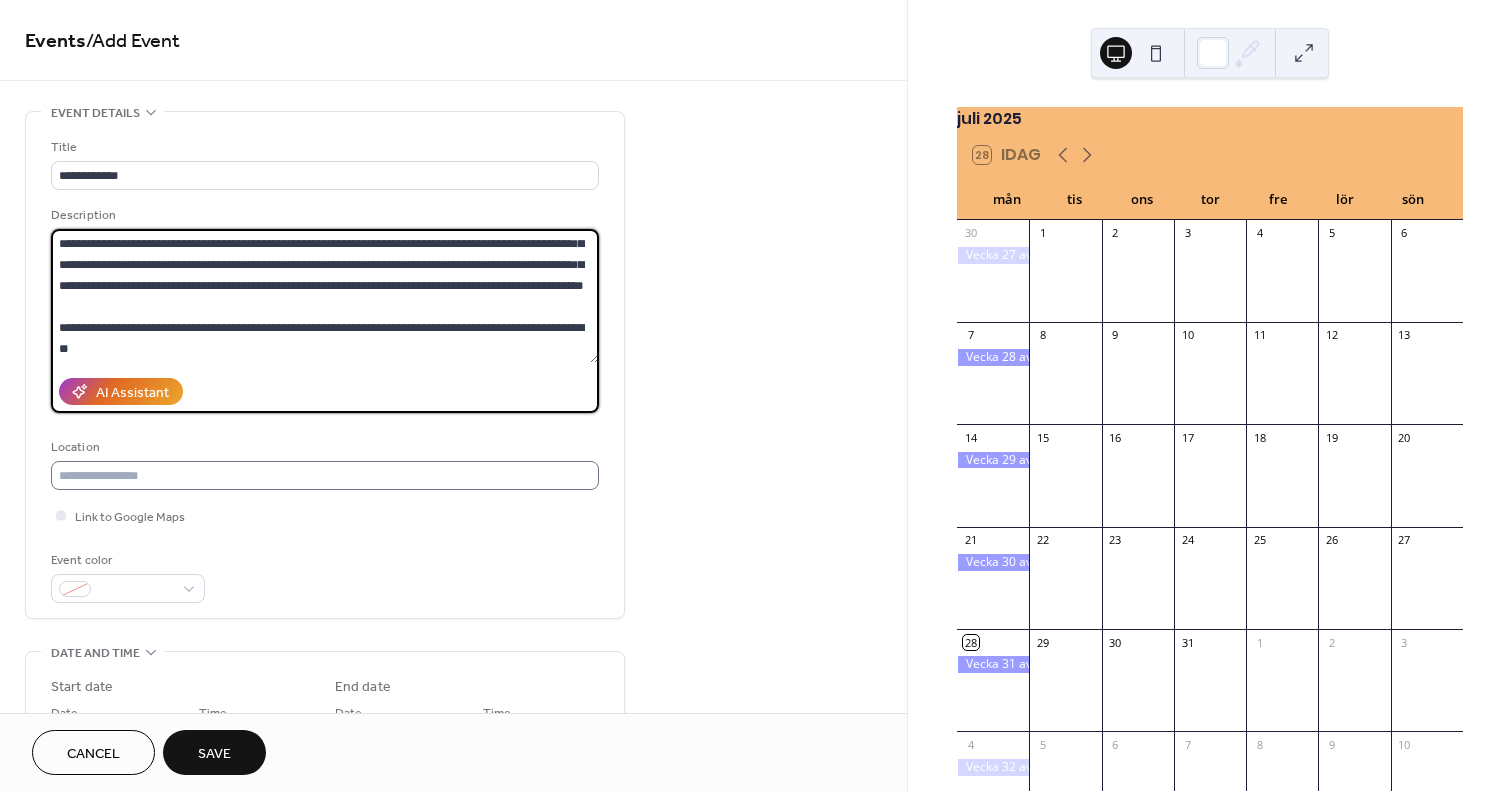 type on "**********" 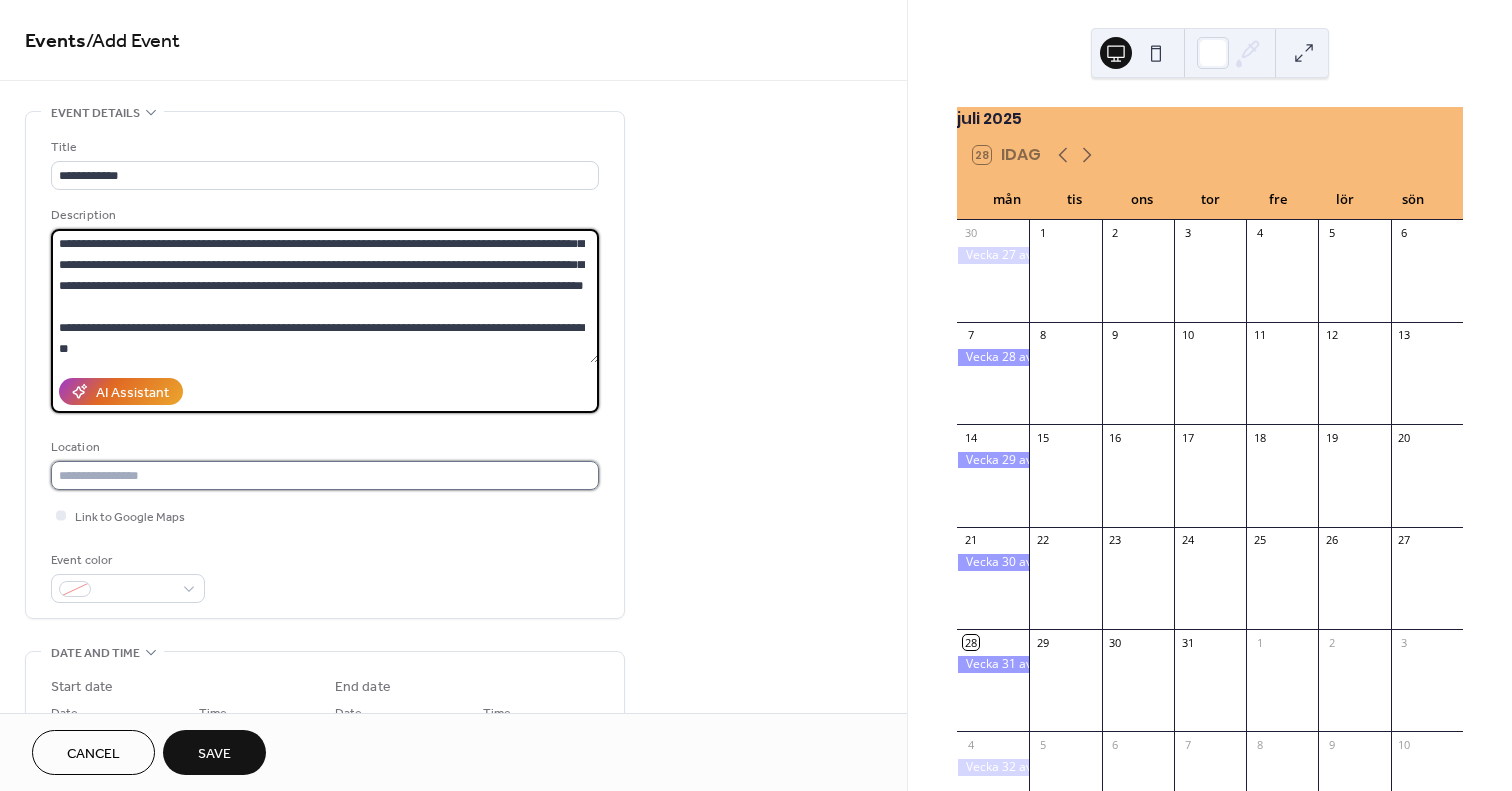 click at bounding box center (325, 475) 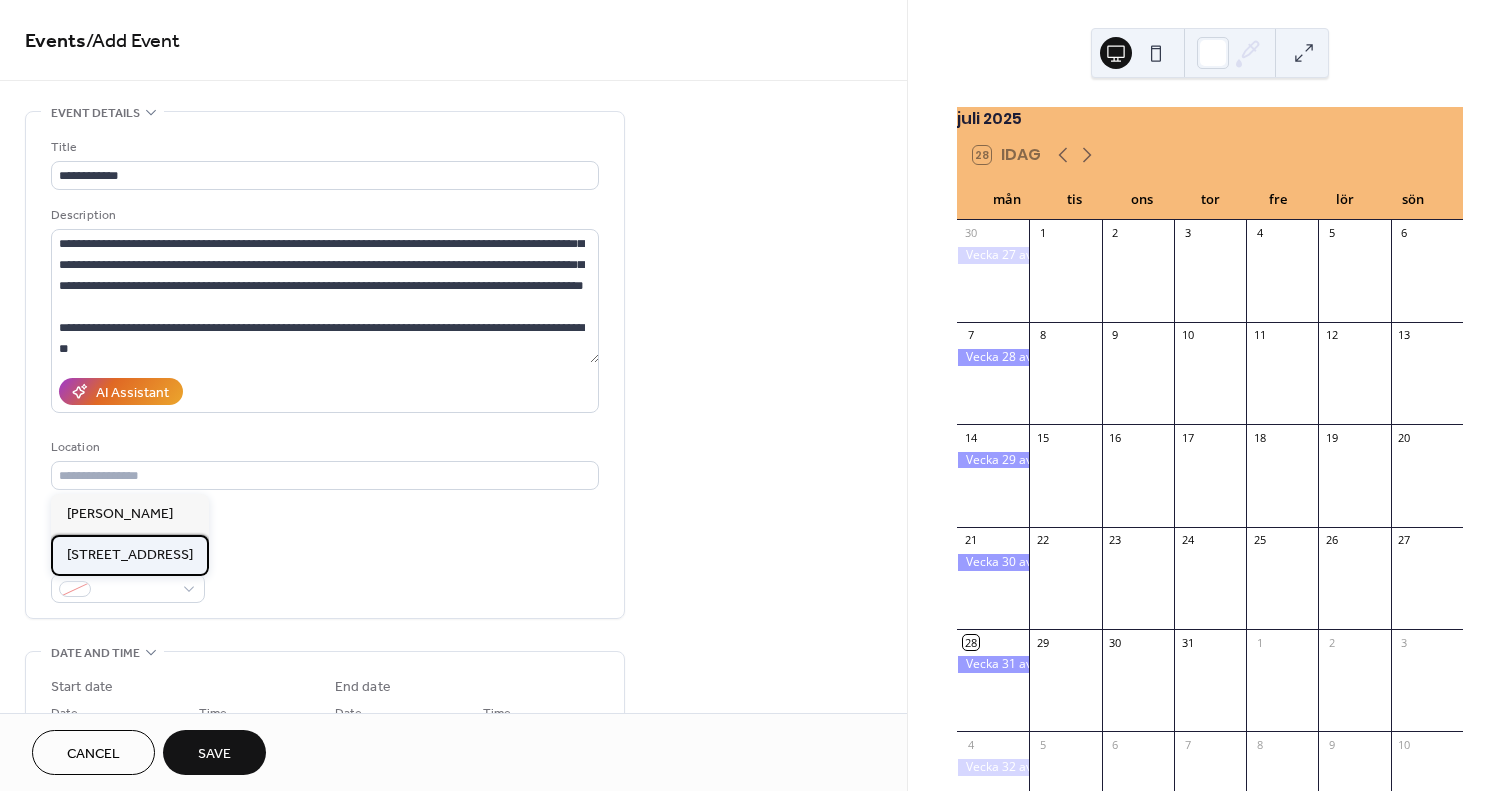click on "Töpelsgatan 16, Göteborgs Fältrittklubb" at bounding box center (130, 555) 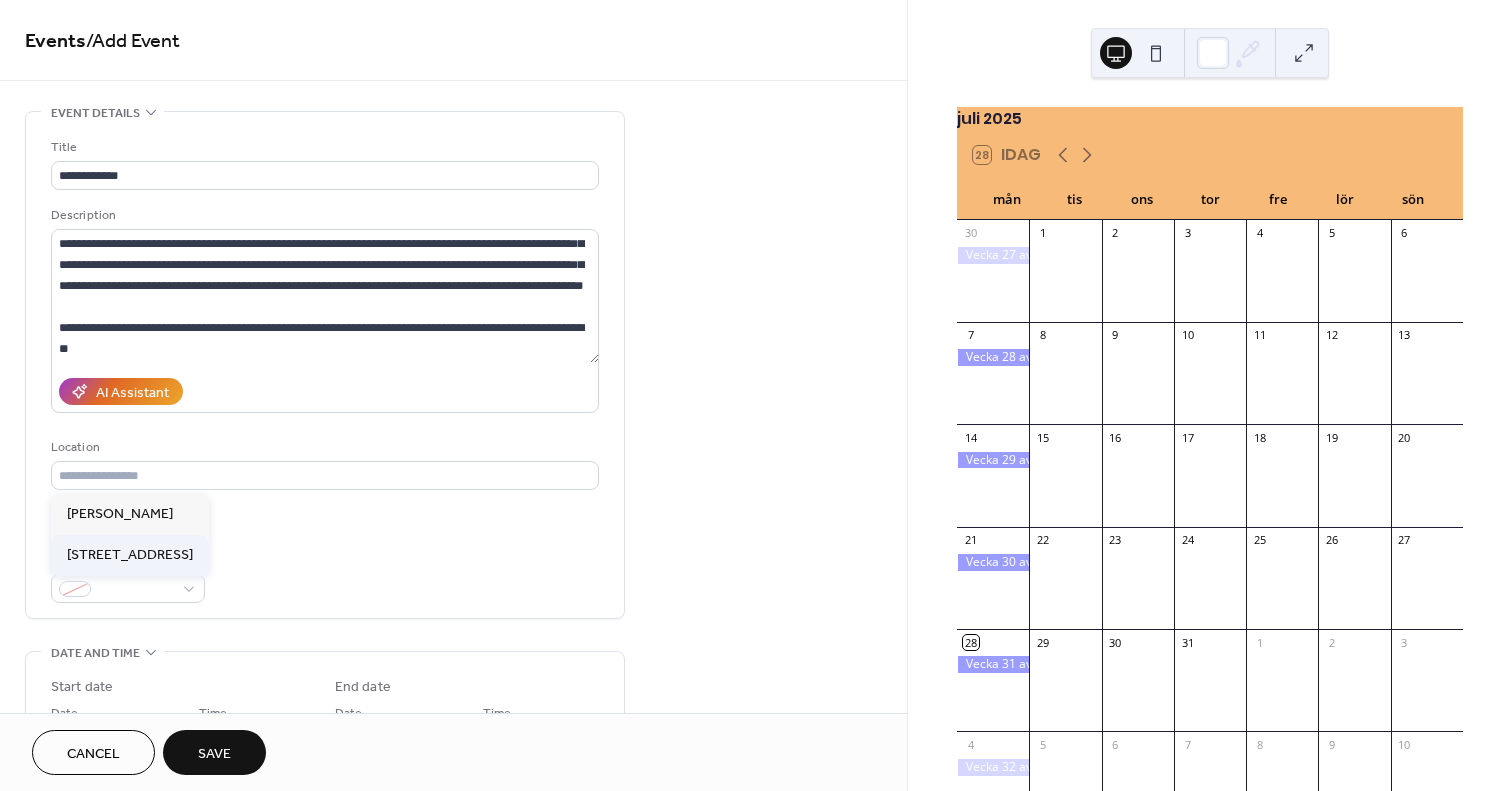 type on "**********" 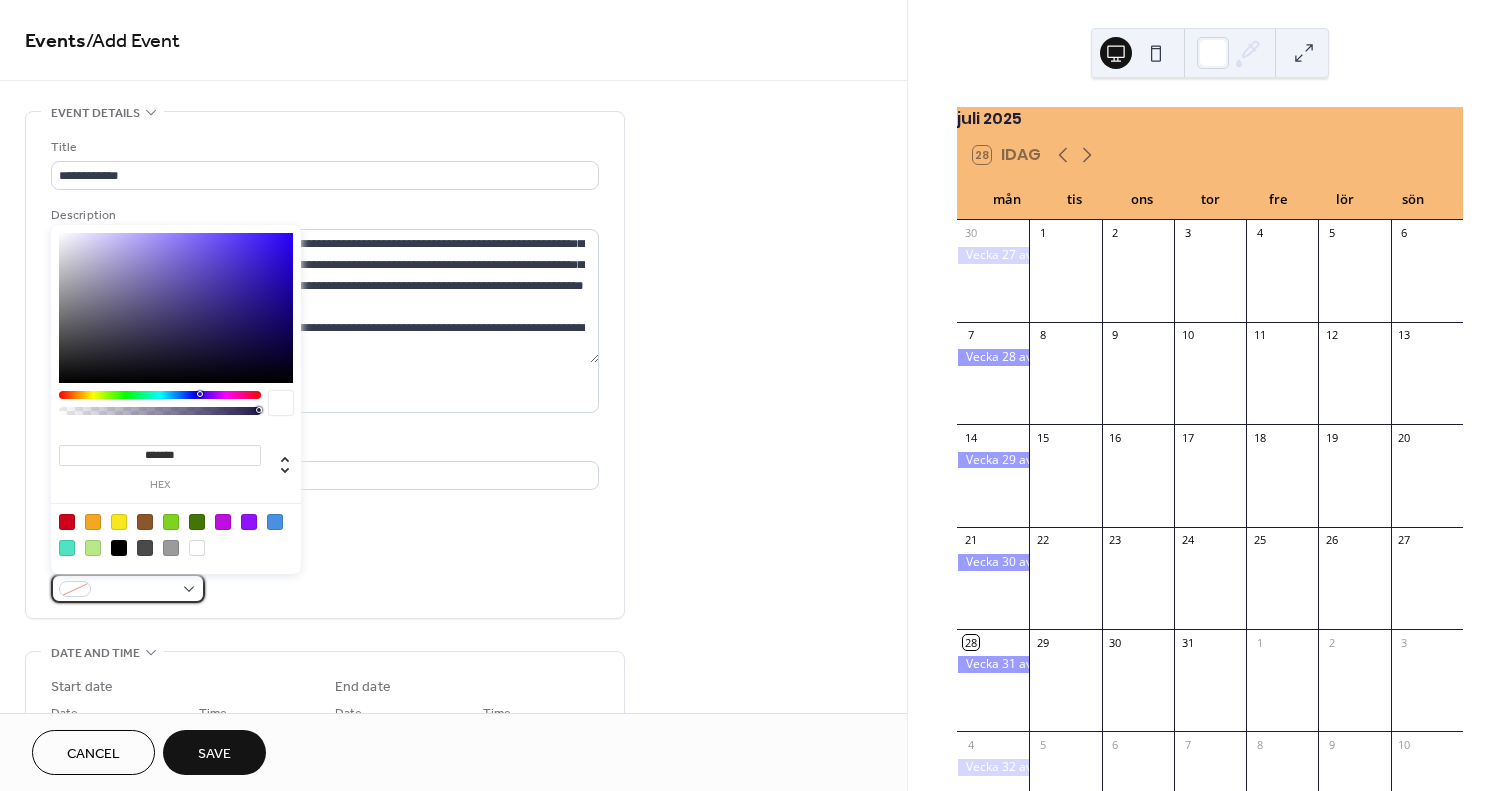 click at bounding box center (136, 590) 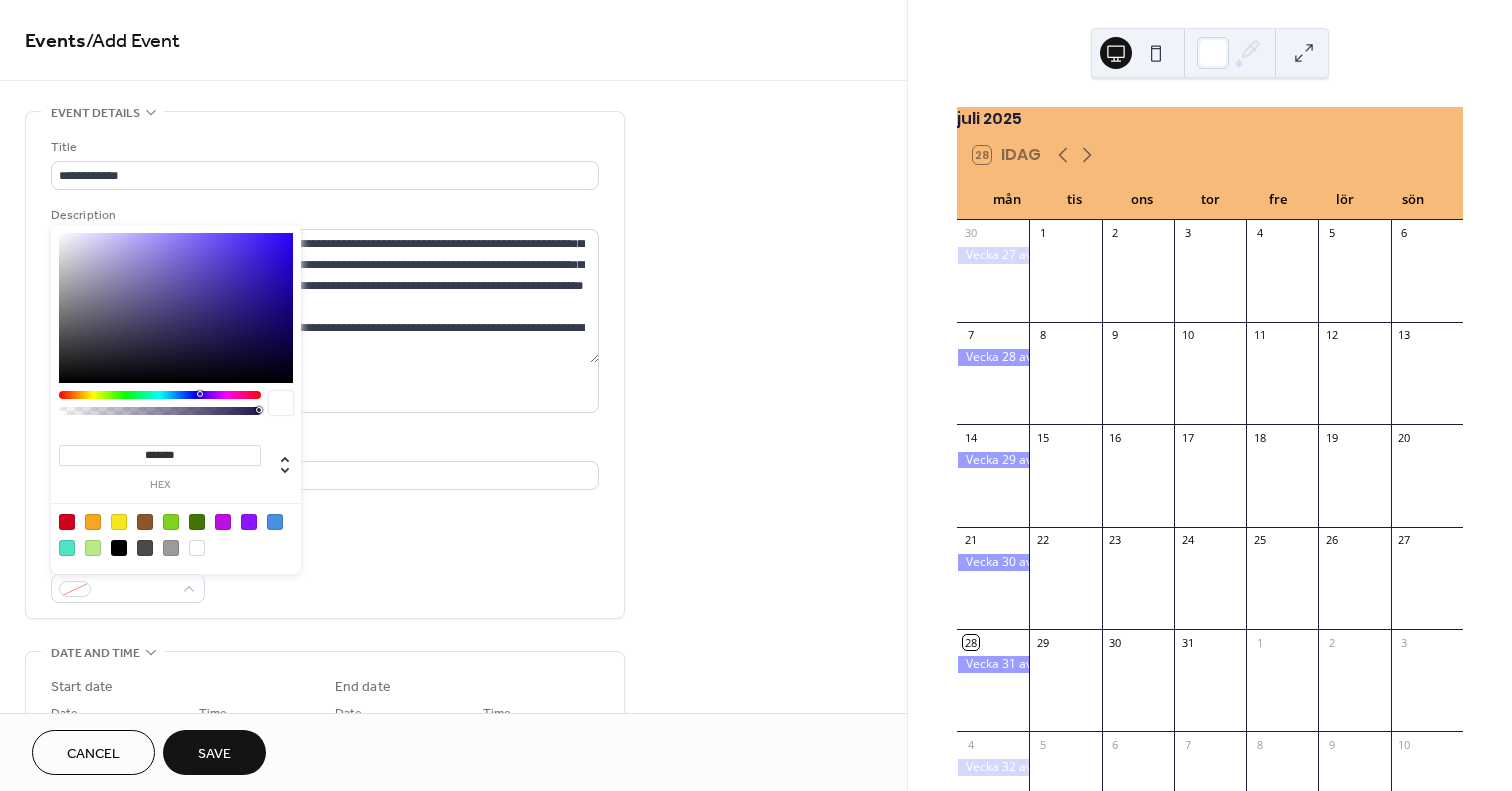 click at bounding box center (119, 522) 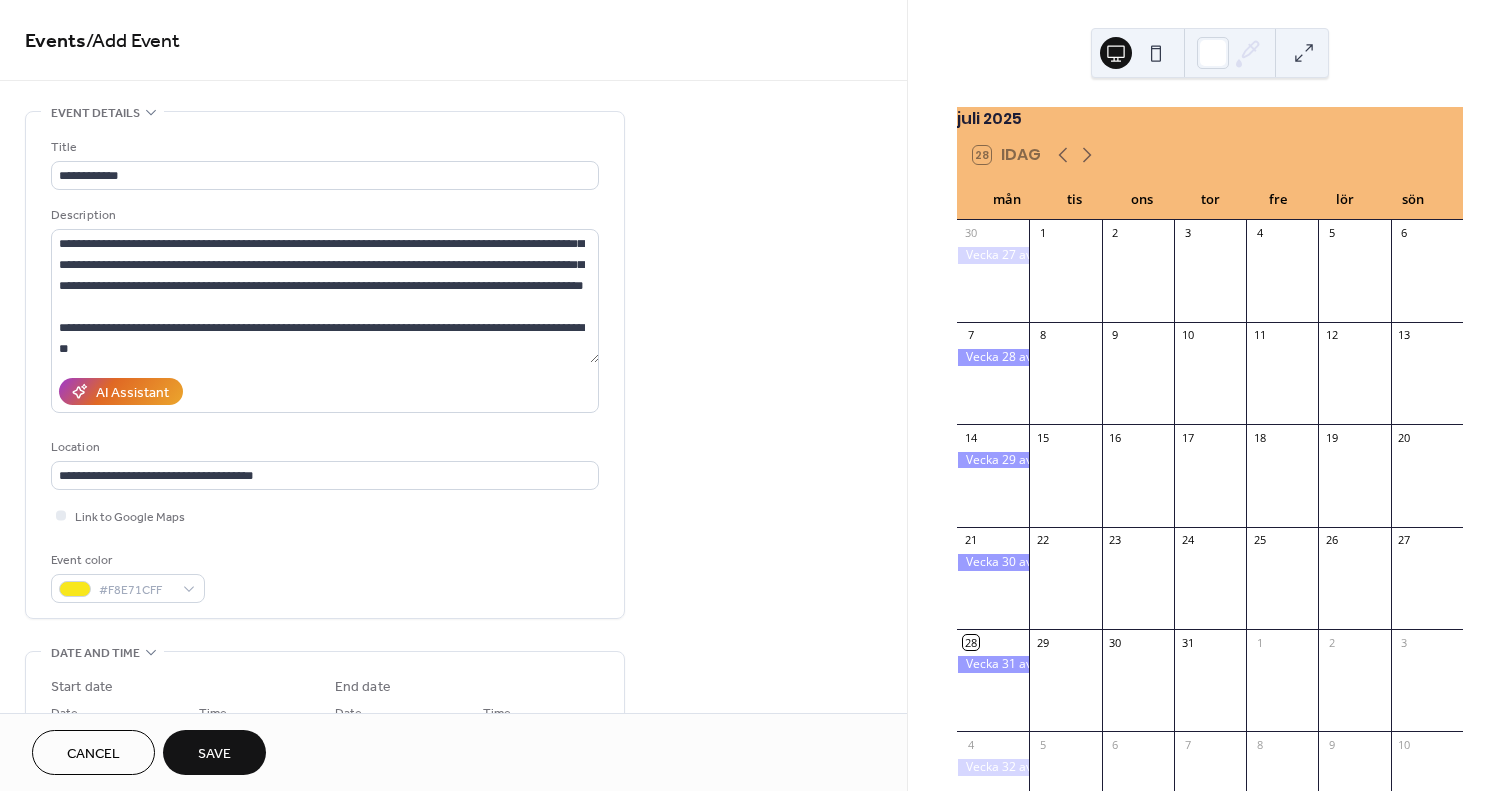 click on "Event color #F8E71CFF" at bounding box center (325, 576) 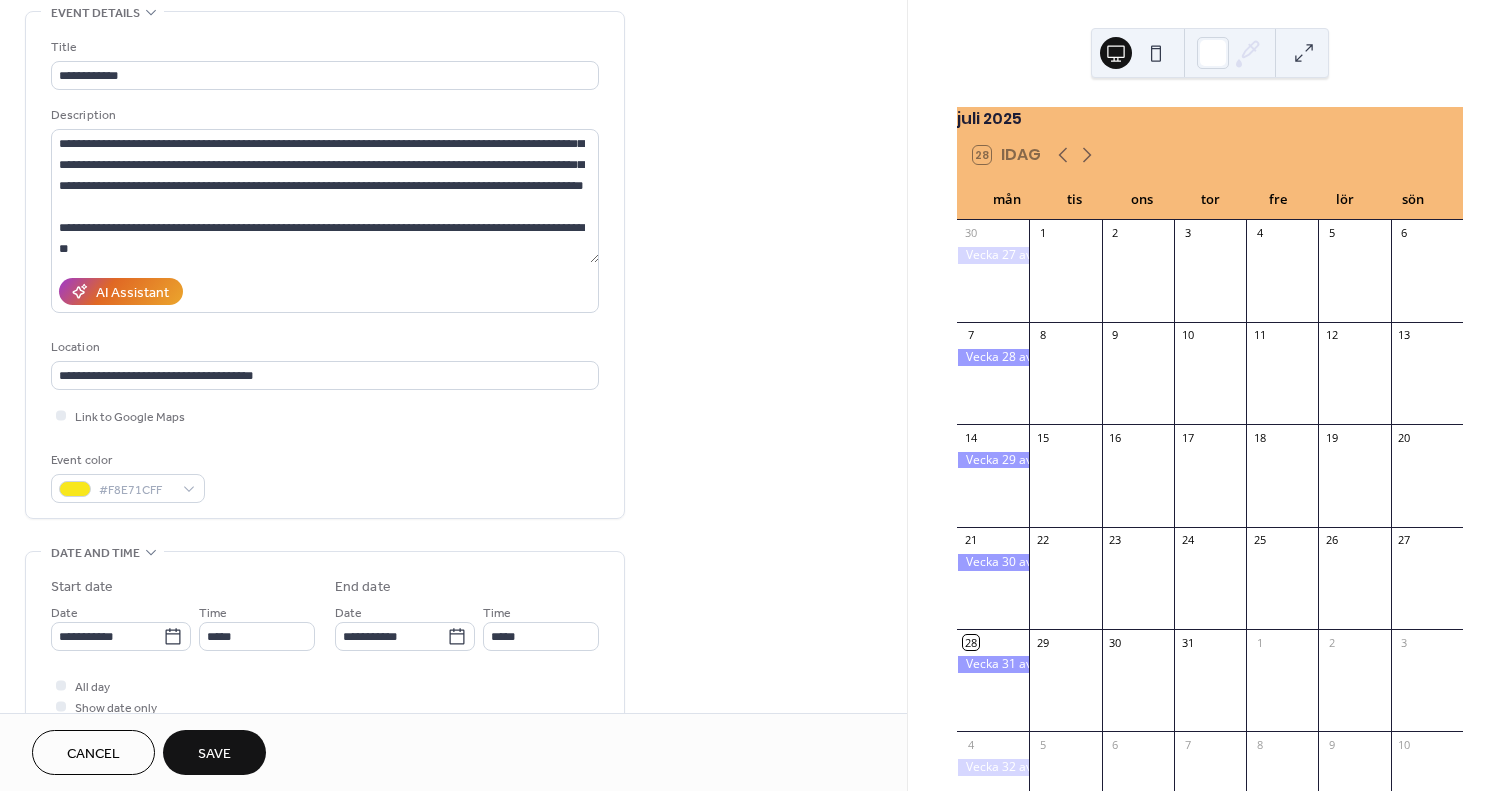 scroll, scrollTop: 200, scrollLeft: 0, axis: vertical 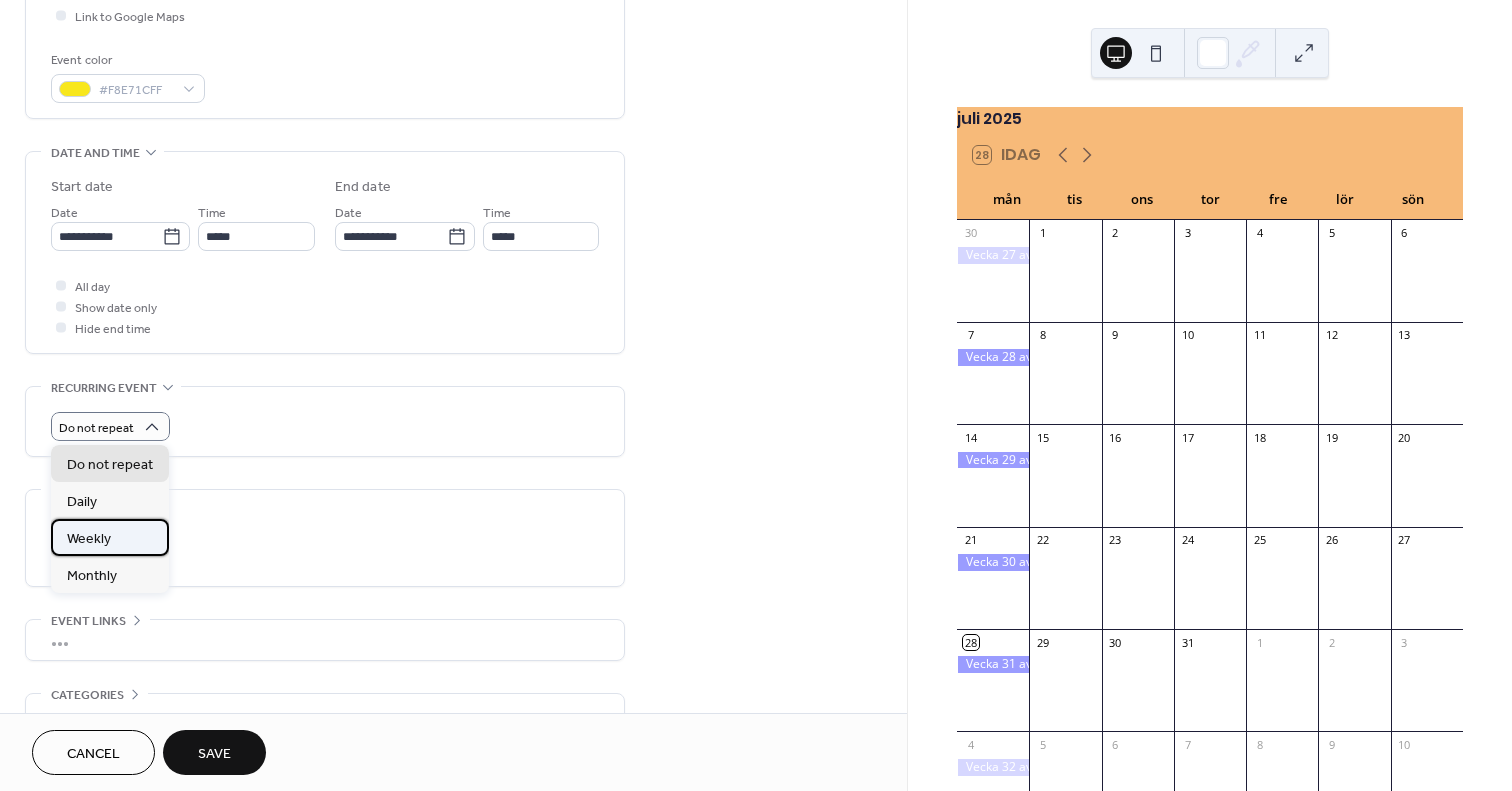 click on "Weekly" at bounding box center [110, 537] 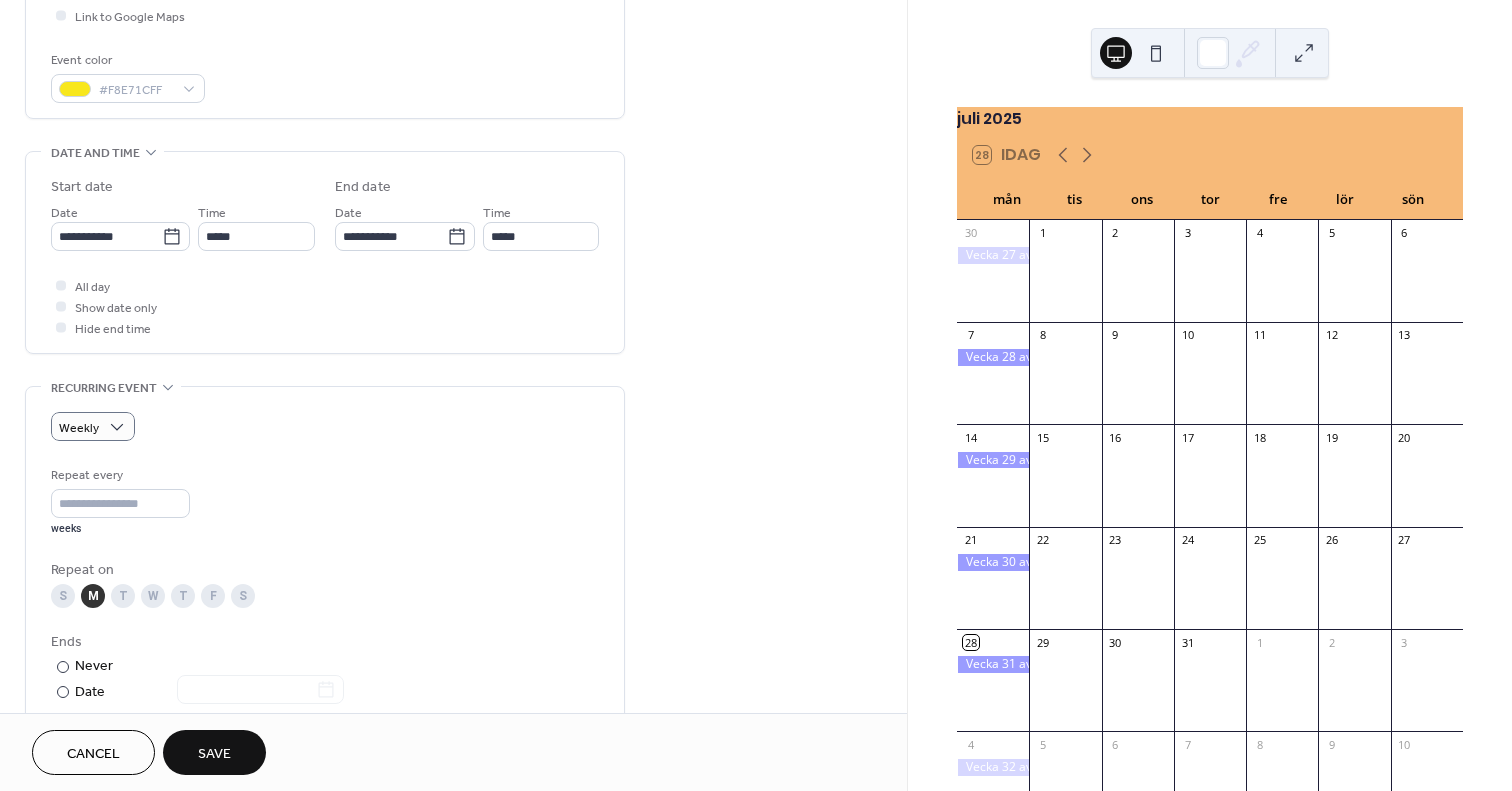 click on "T" at bounding box center (183, 596) 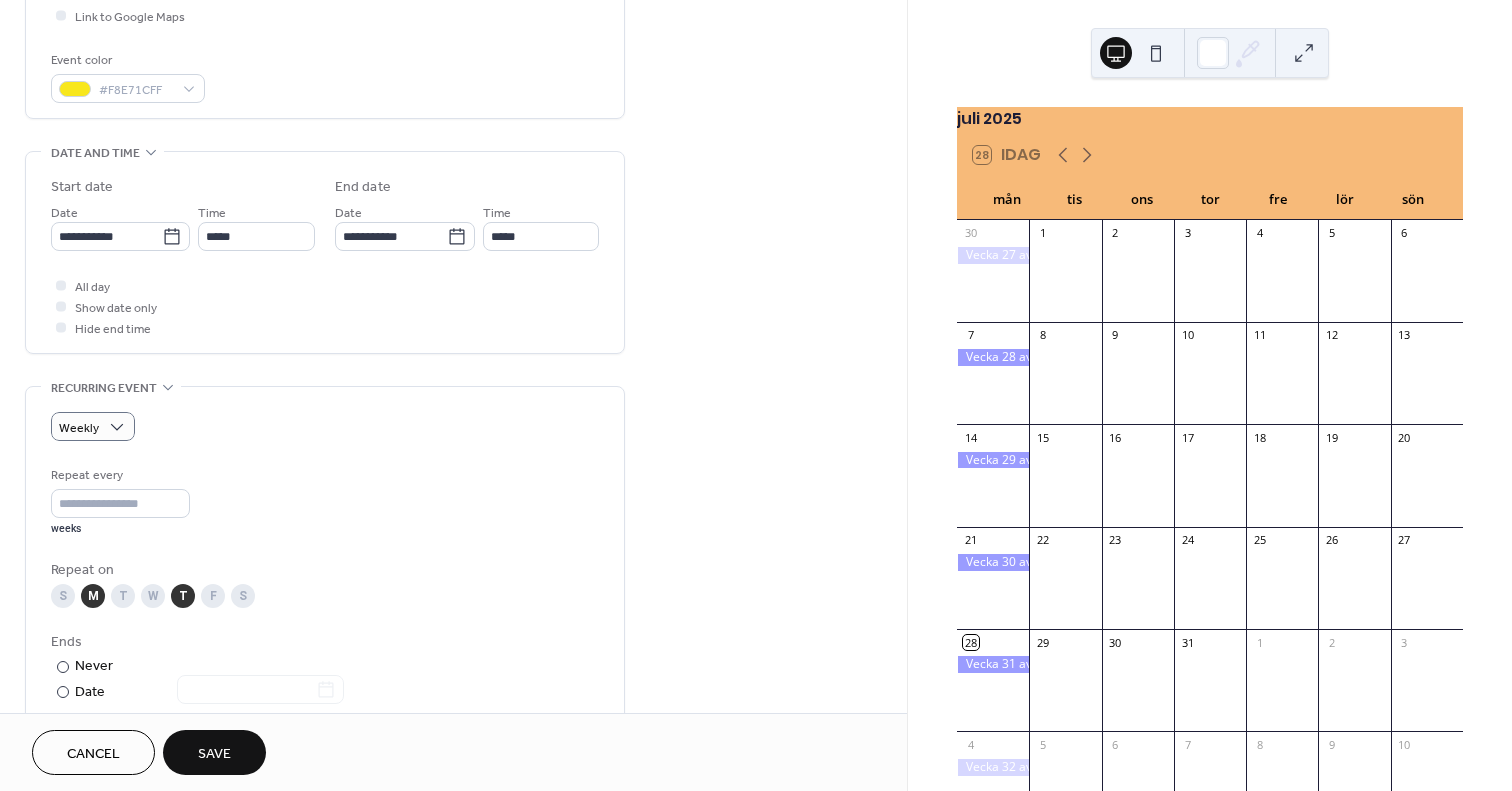 click on "F" at bounding box center (213, 596) 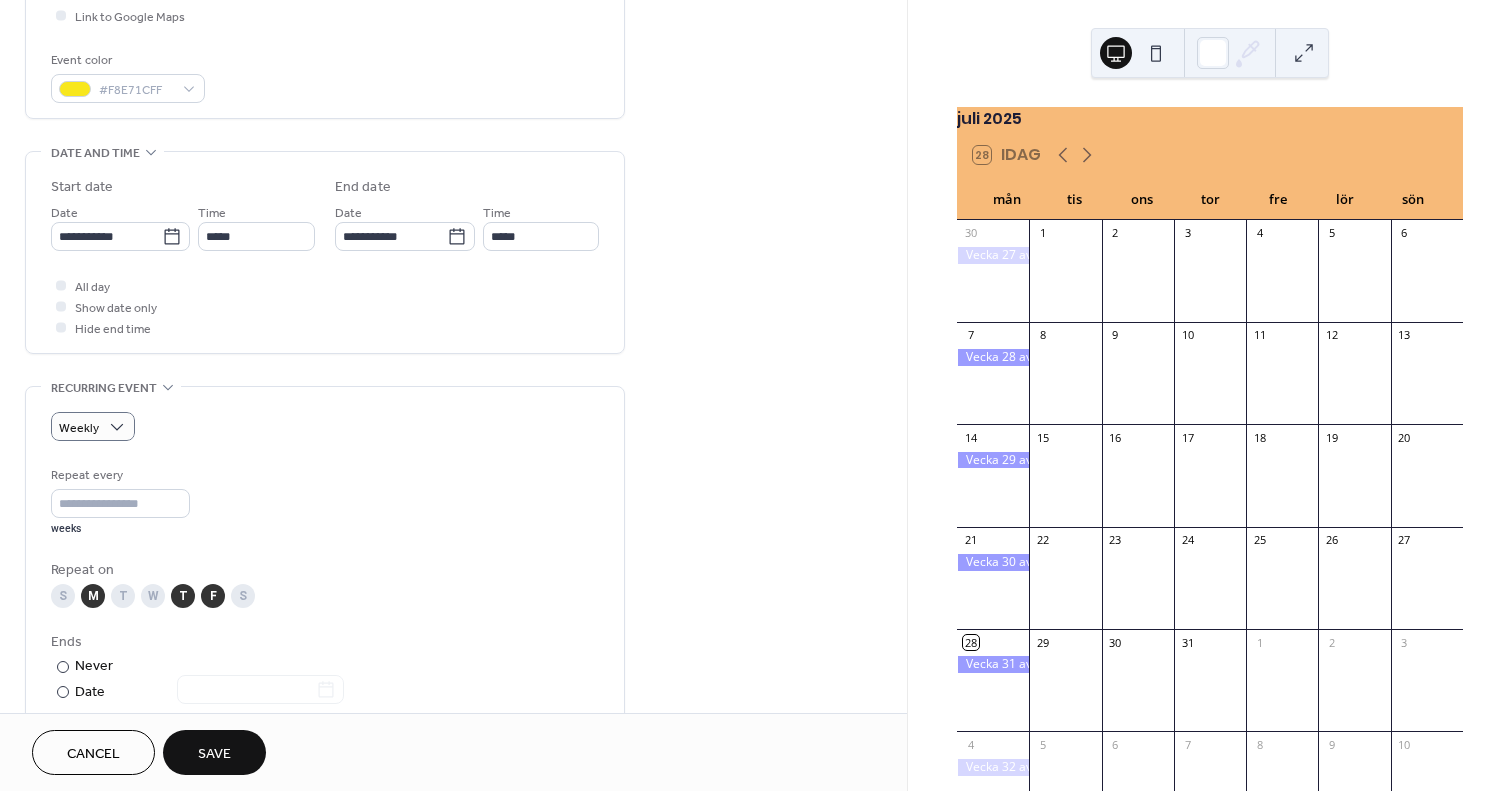 click on "T" at bounding box center [183, 596] 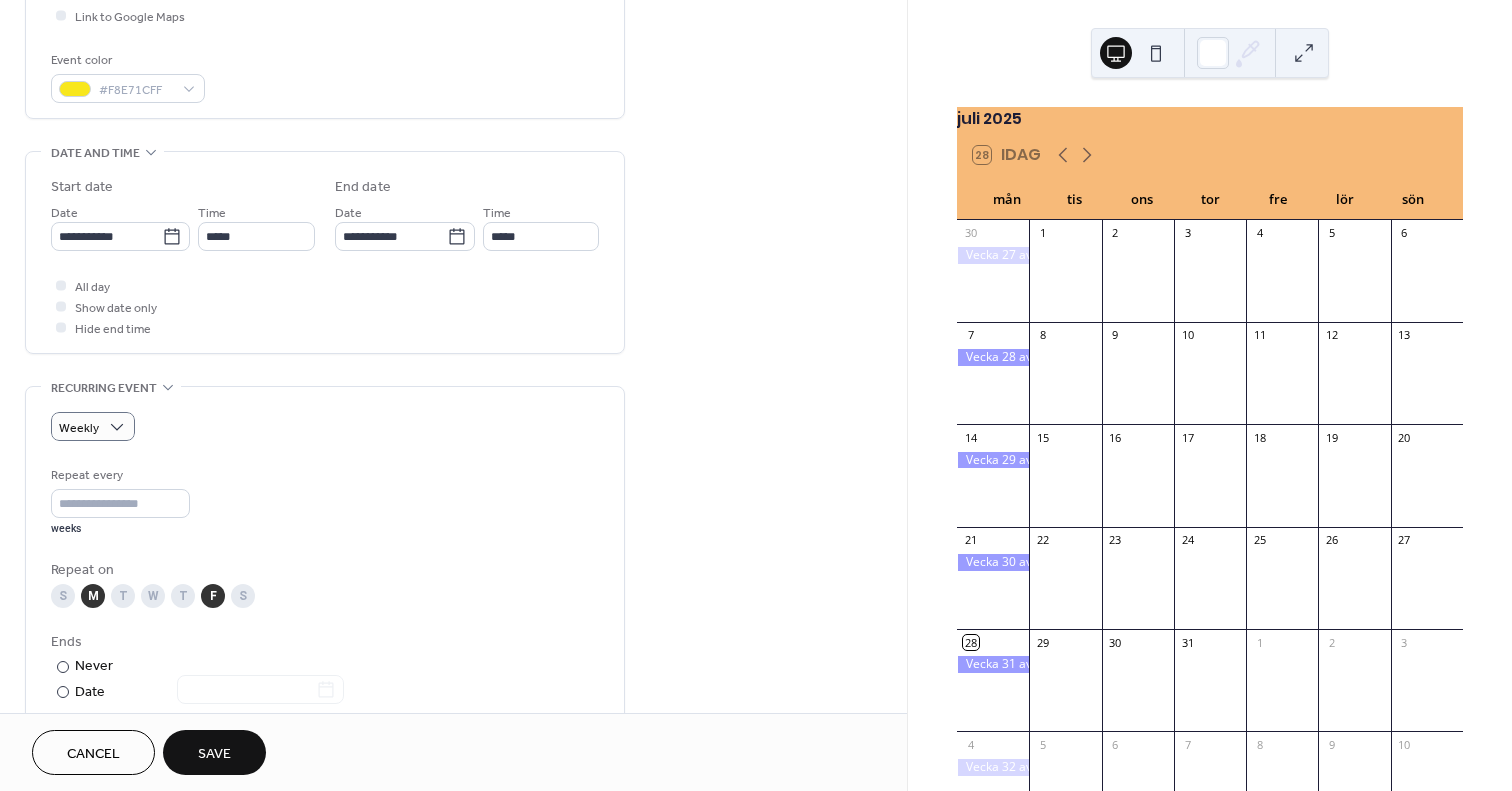 click on "M" at bounding box center (93, 596) 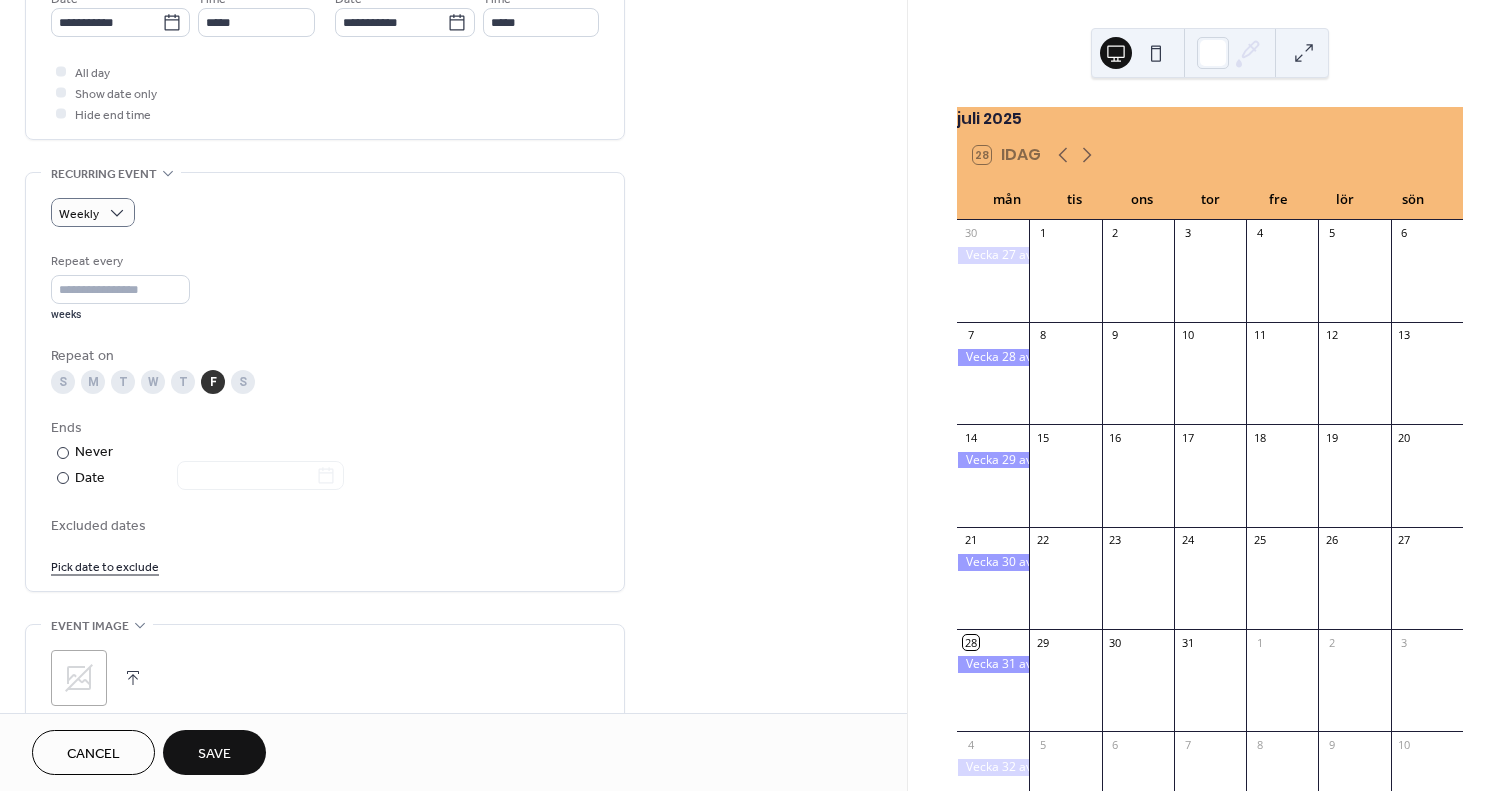 scroll, scrollTop: 700, scrollLeft: 0, axis: vertical 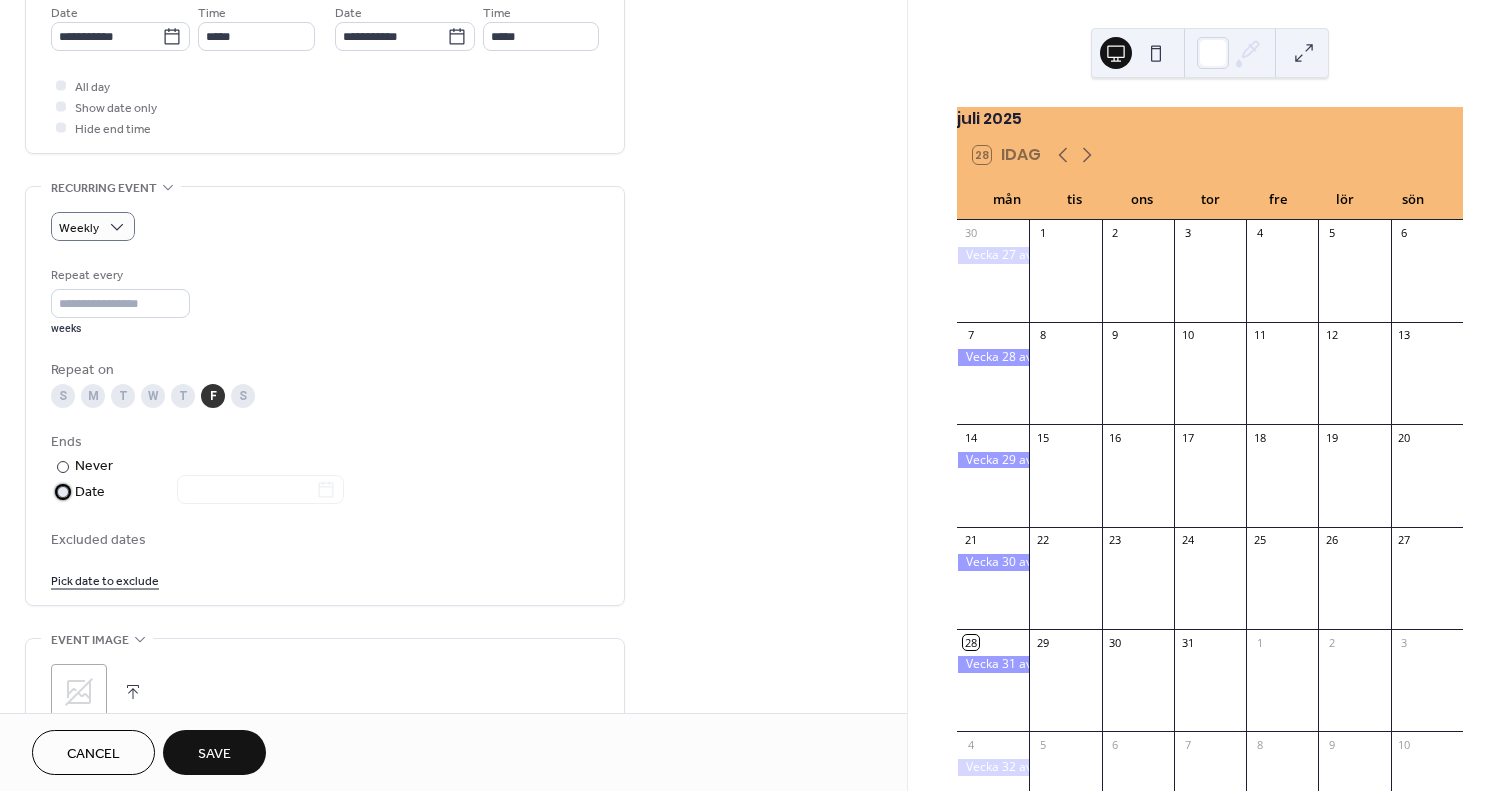 click on "Date" at bounding box center (209, 492) 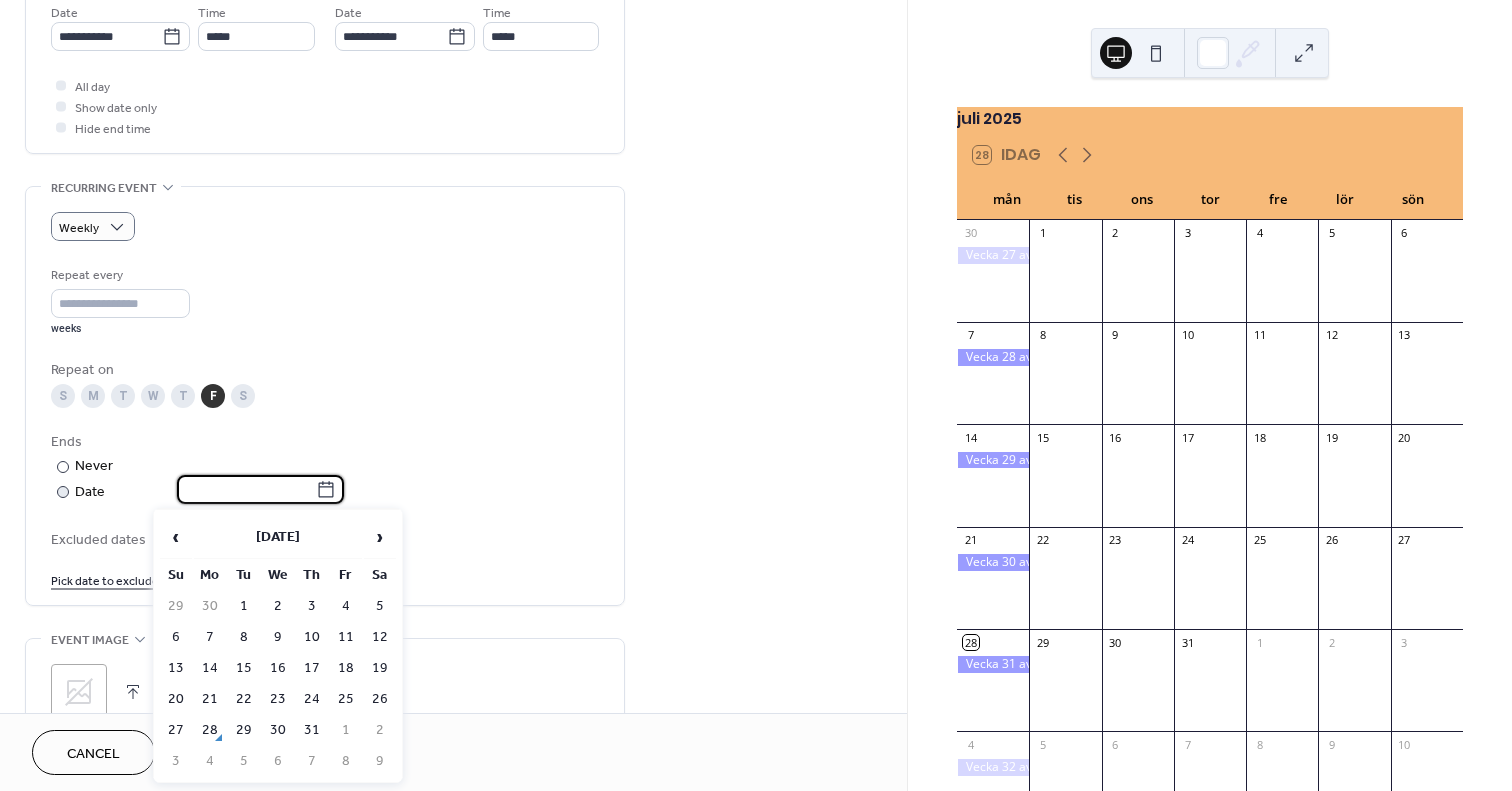 click at bounding box center [246, 489] 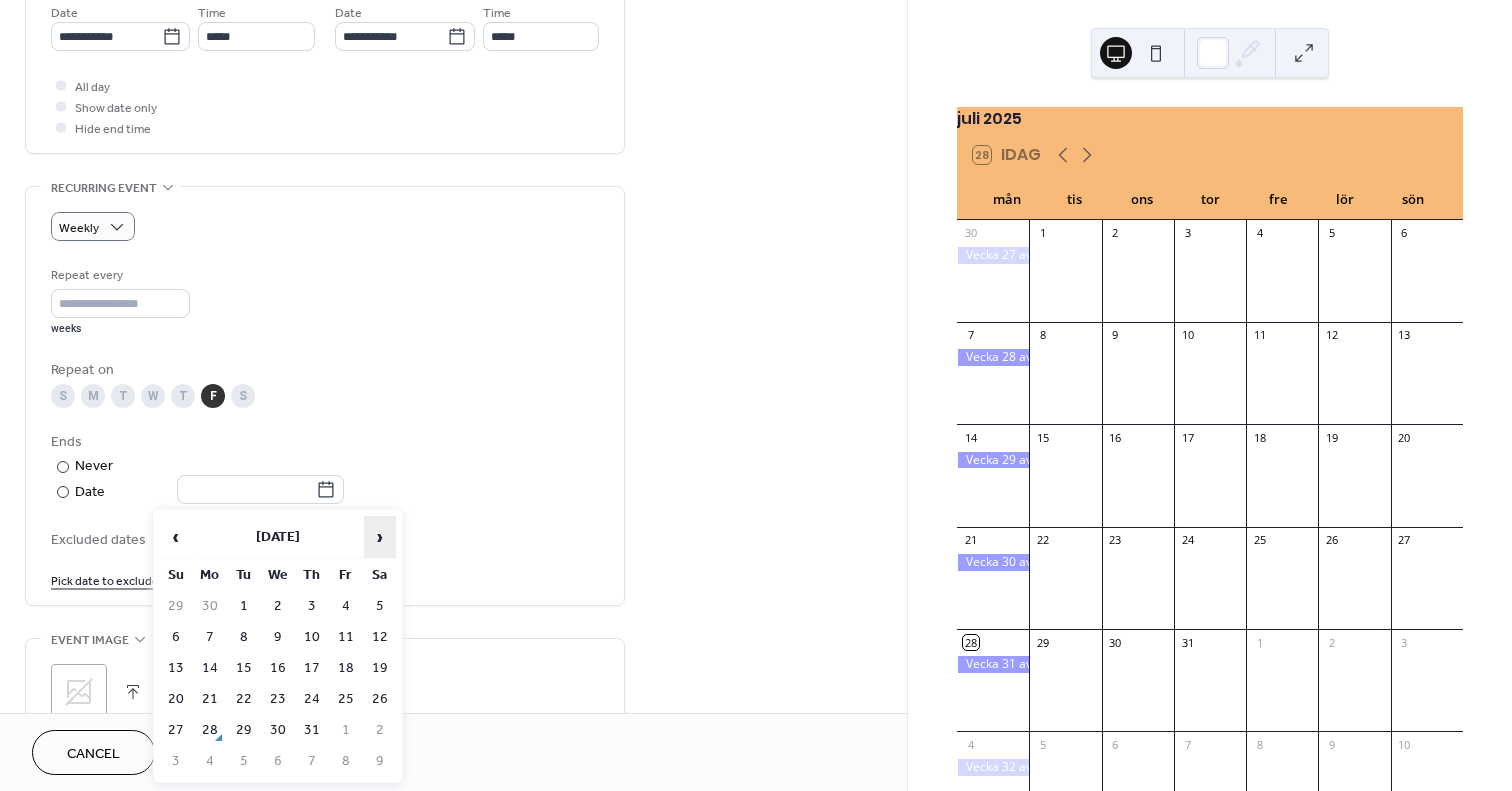 click on "›" at bounding box center [380, 537] 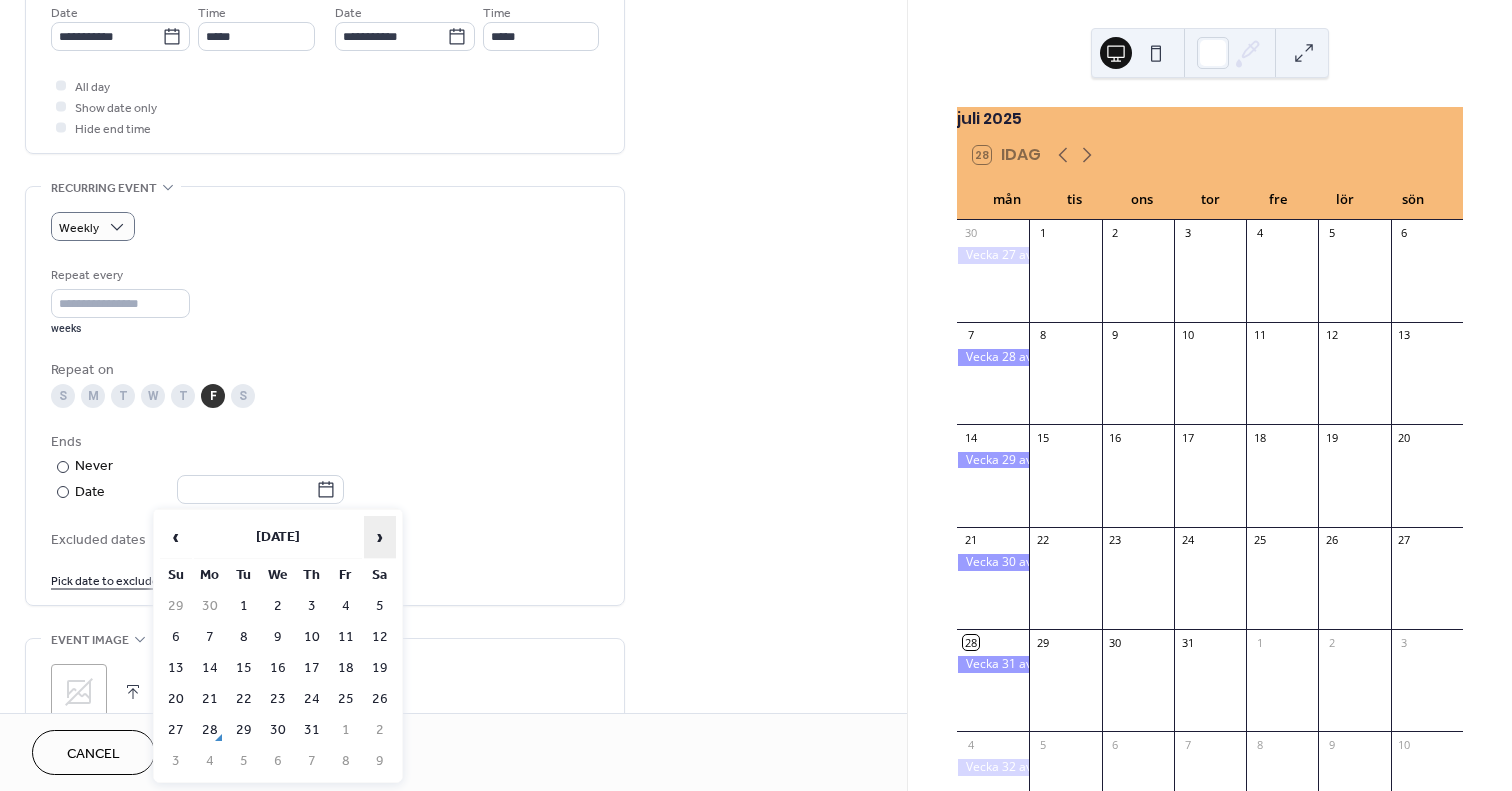 click on "›" at bounding box center (380, 537) 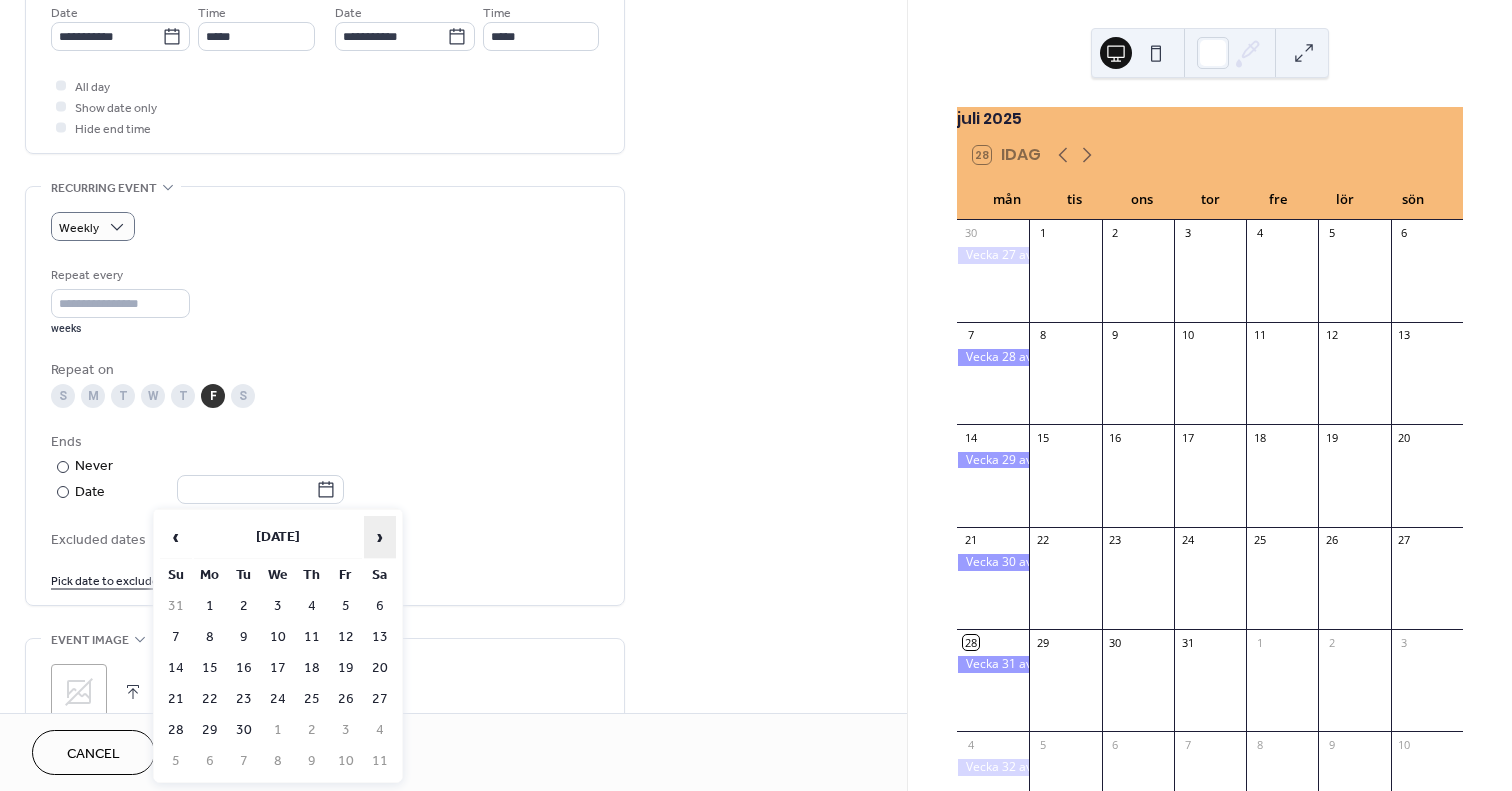 click on "›" at bounding box center (380, 537) 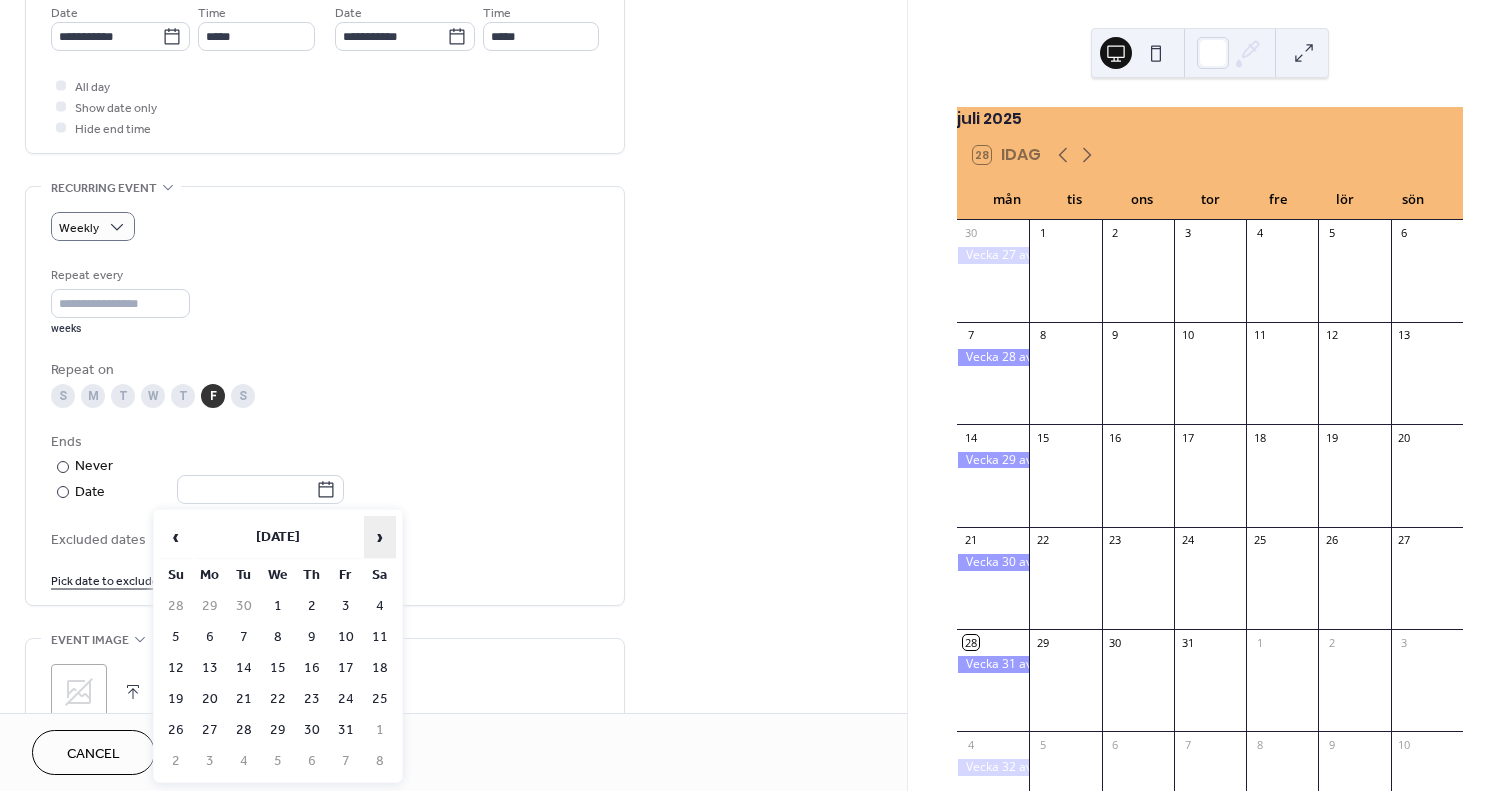 click on "›" at bounding box center [380, 537] 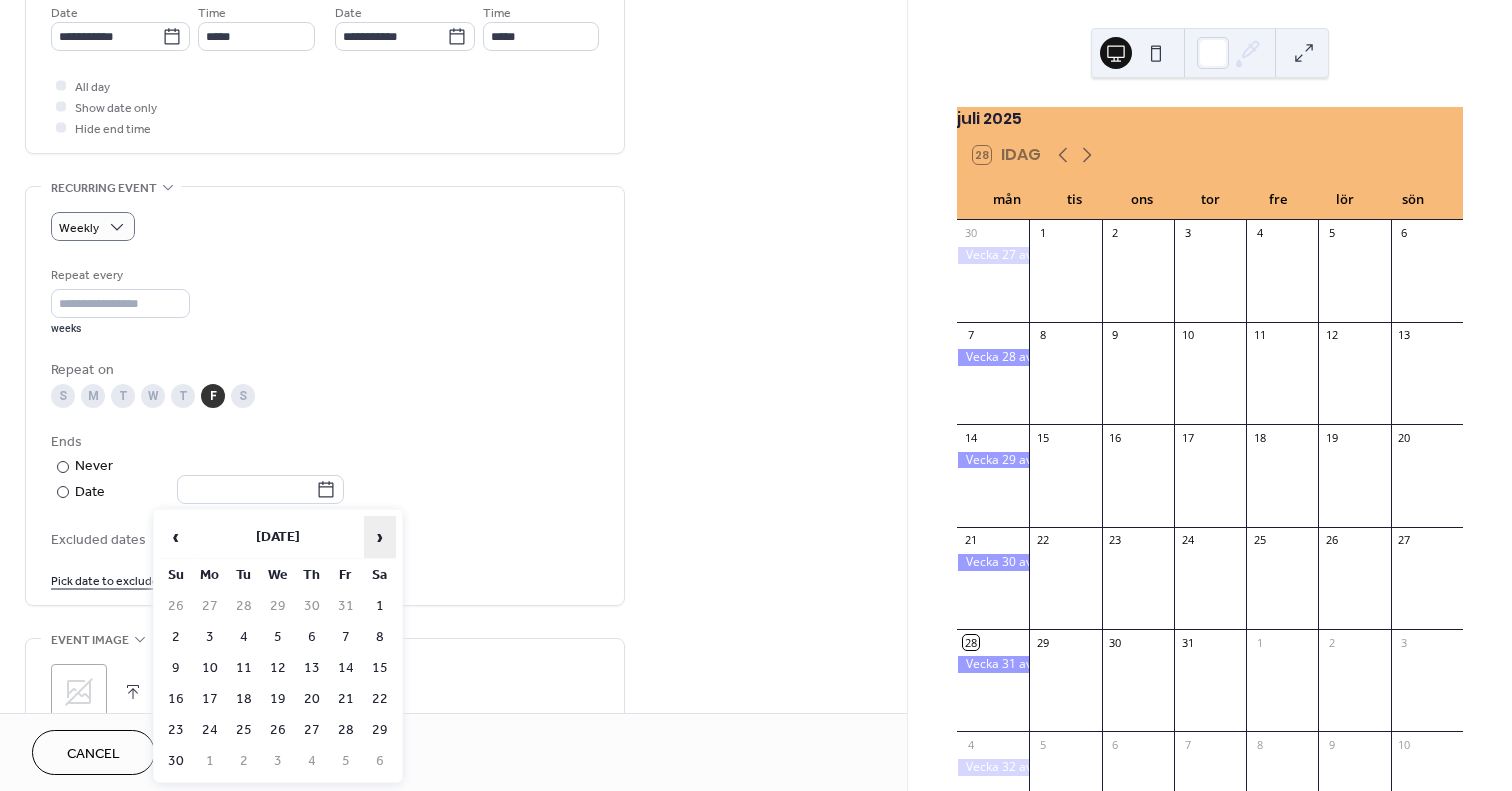 click on "›" at bounding box center [380, 537] 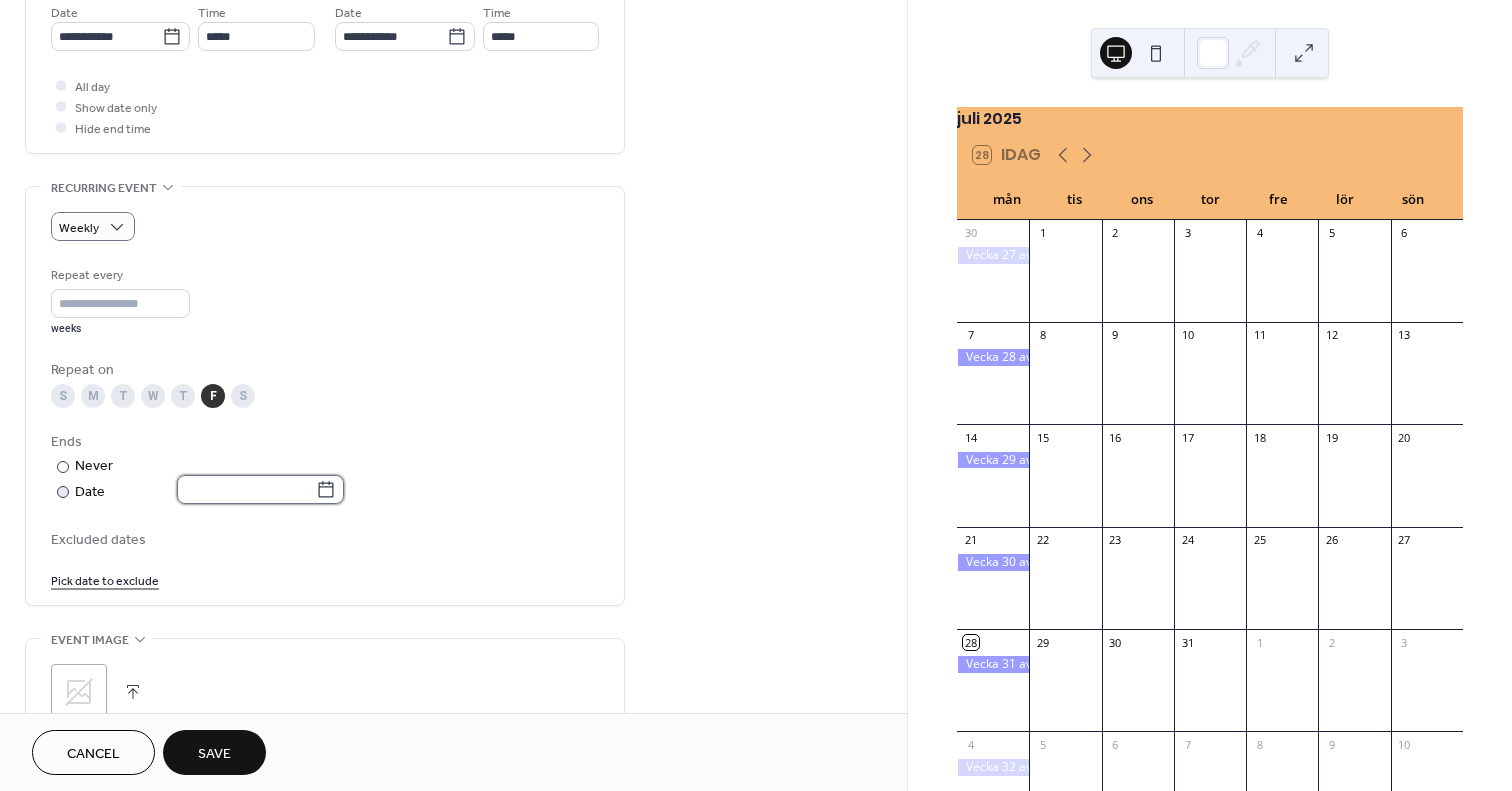 click at bounding box center (246, 489) 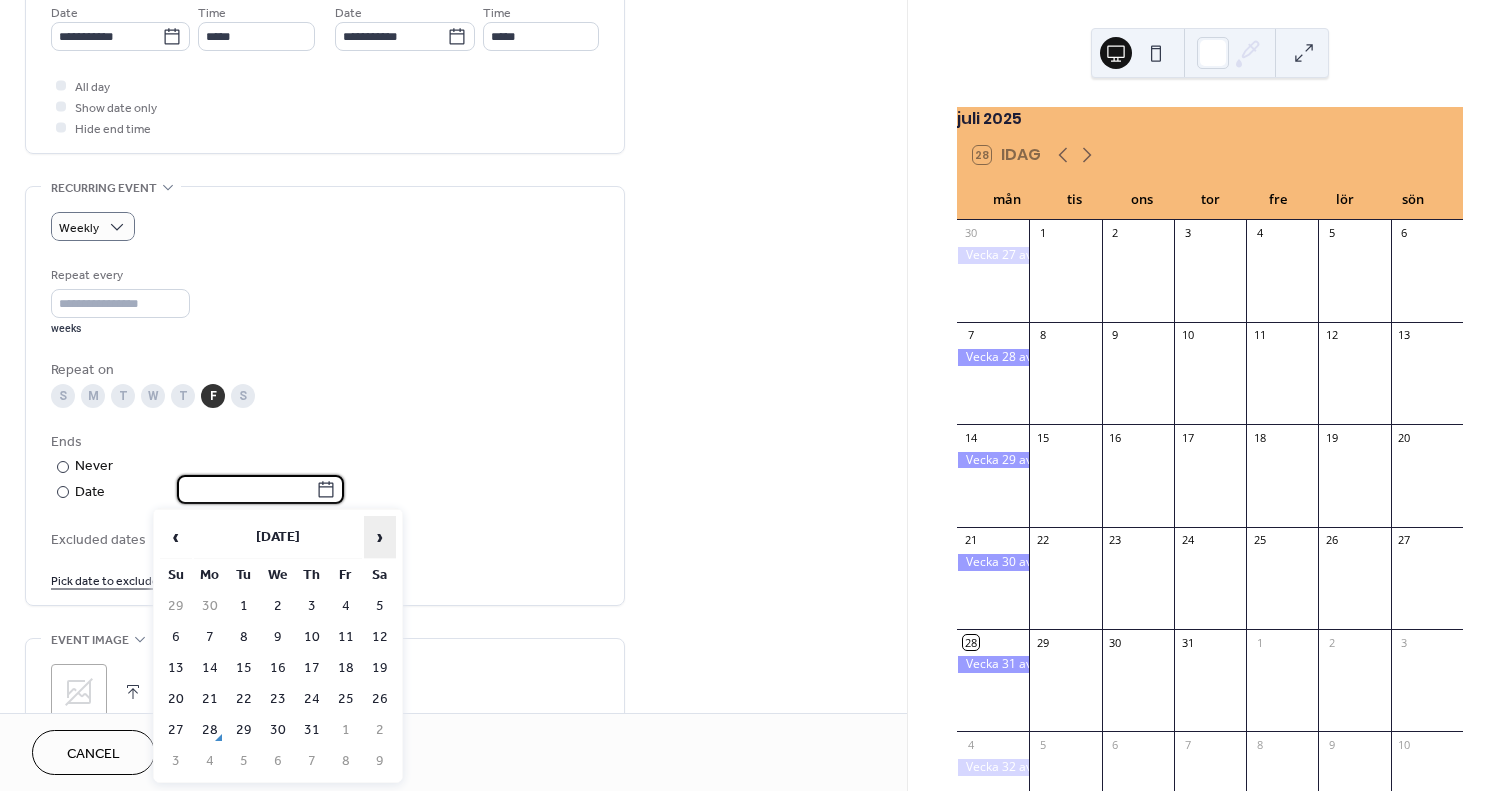 click on "›" at bounding box center (380, 537) 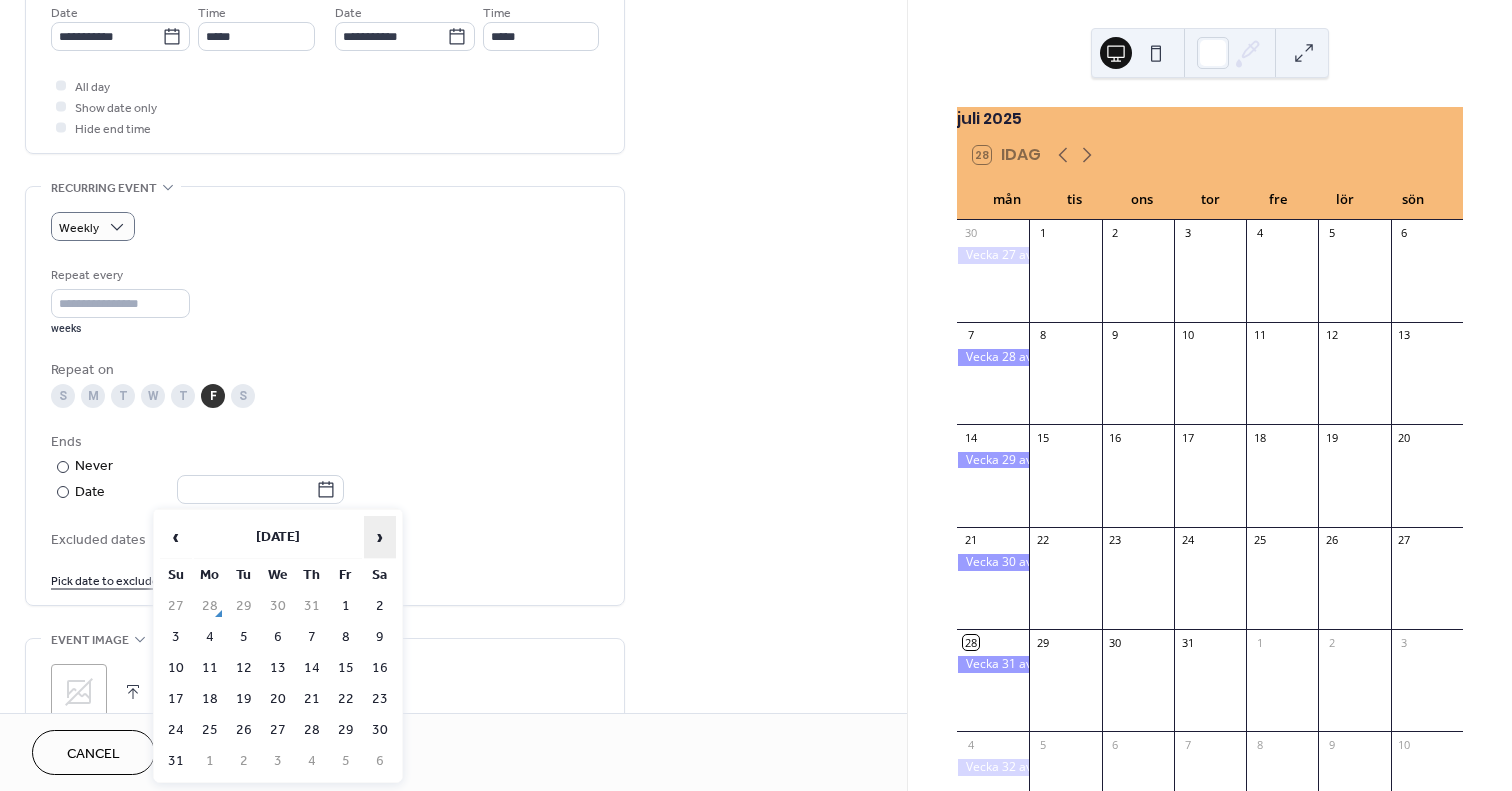 click on "›" at bounding box center [380, 537] 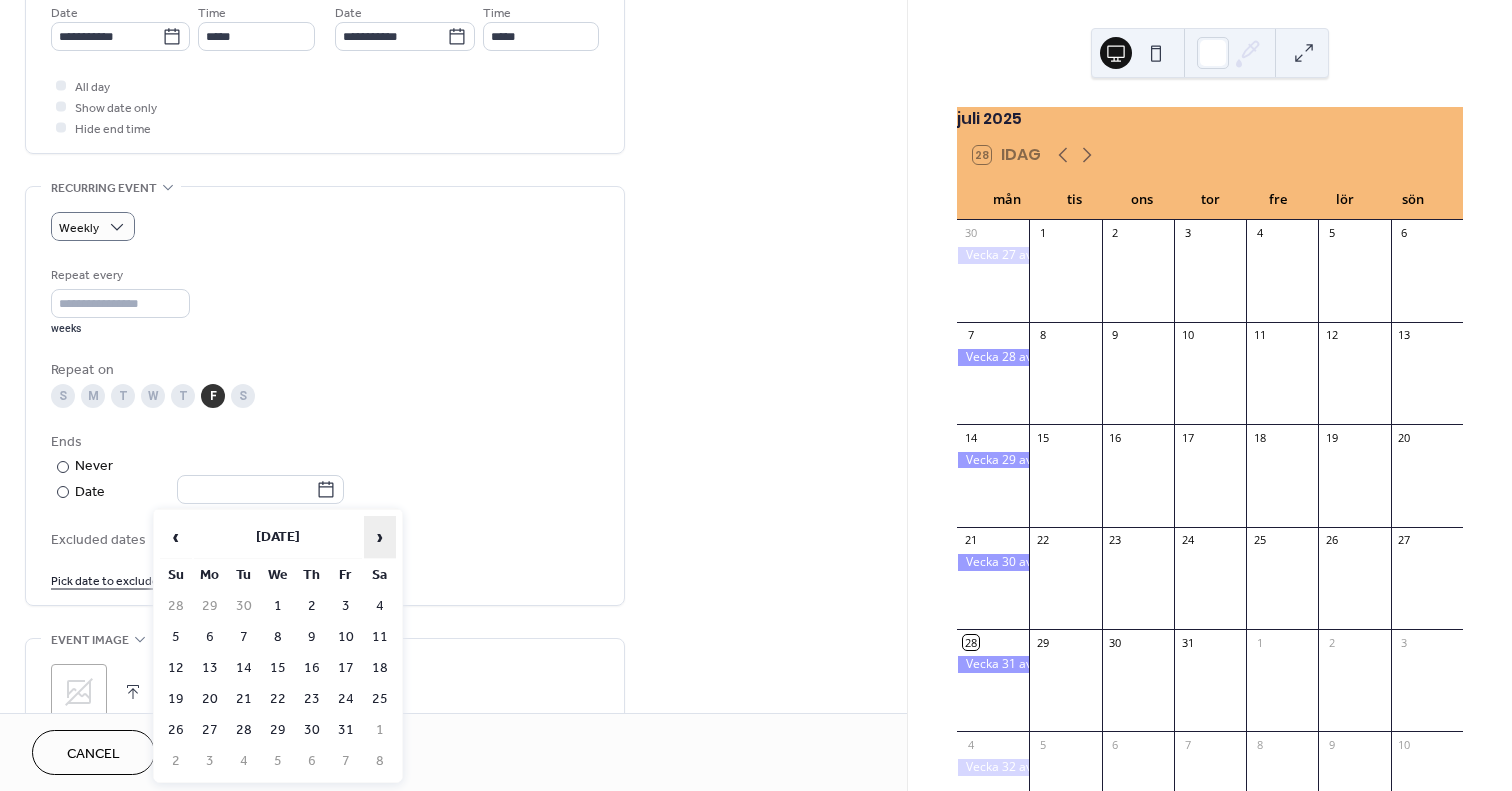 click on "›" at bounding box center (380, 537) 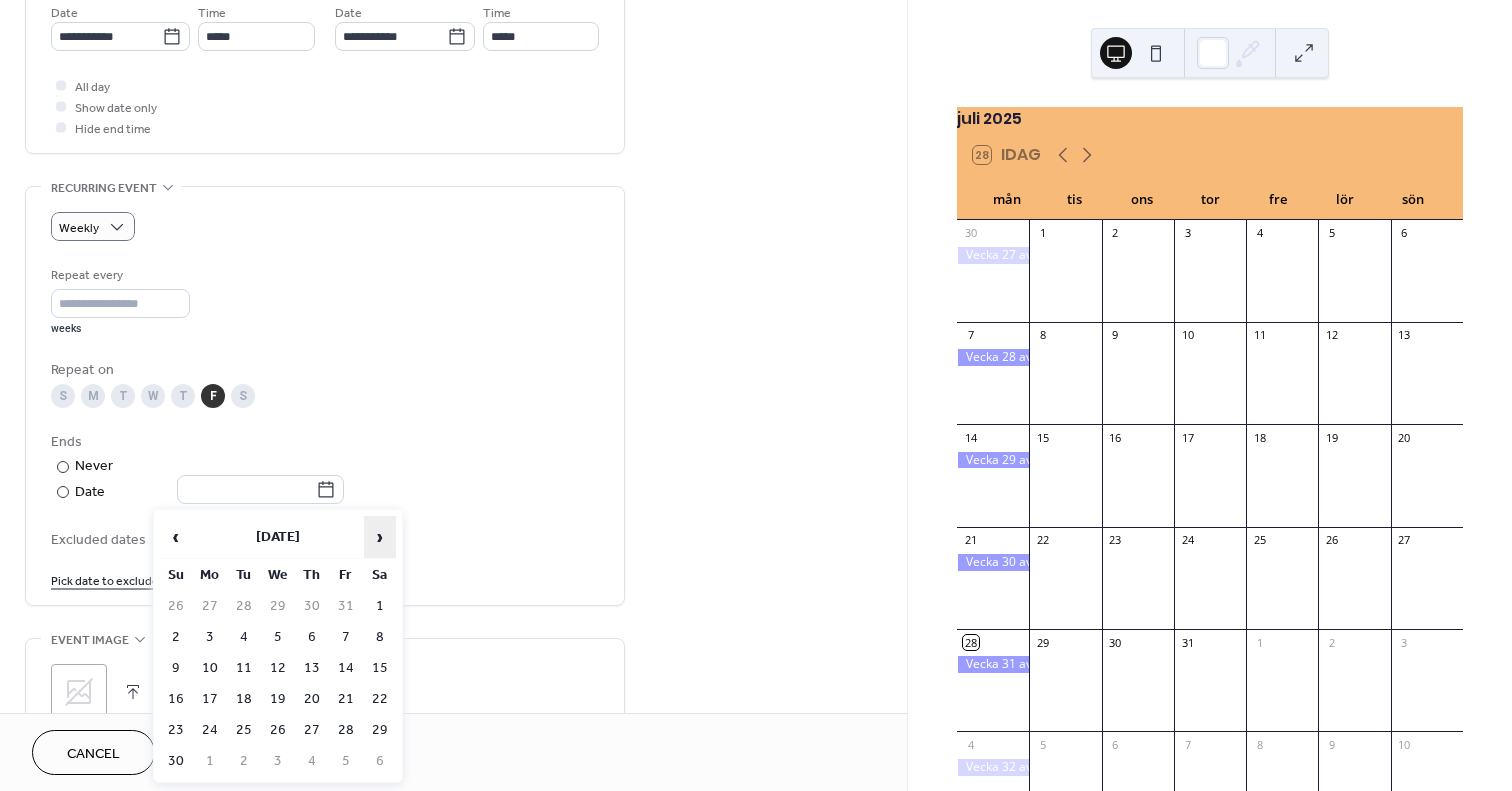 click on "›" at bounding box center [380, 537] 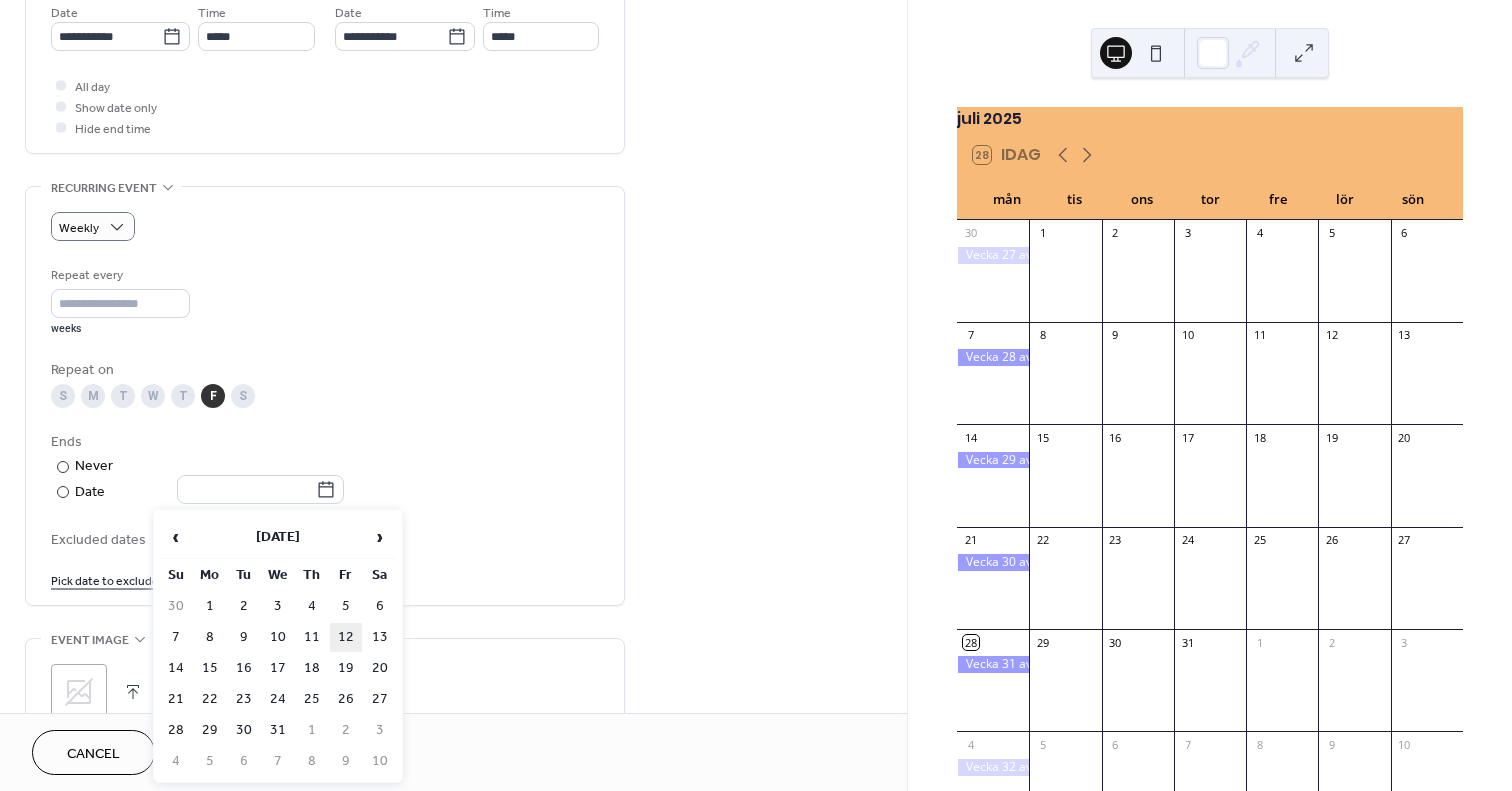 click on "12" at bounding box center [346, 637] 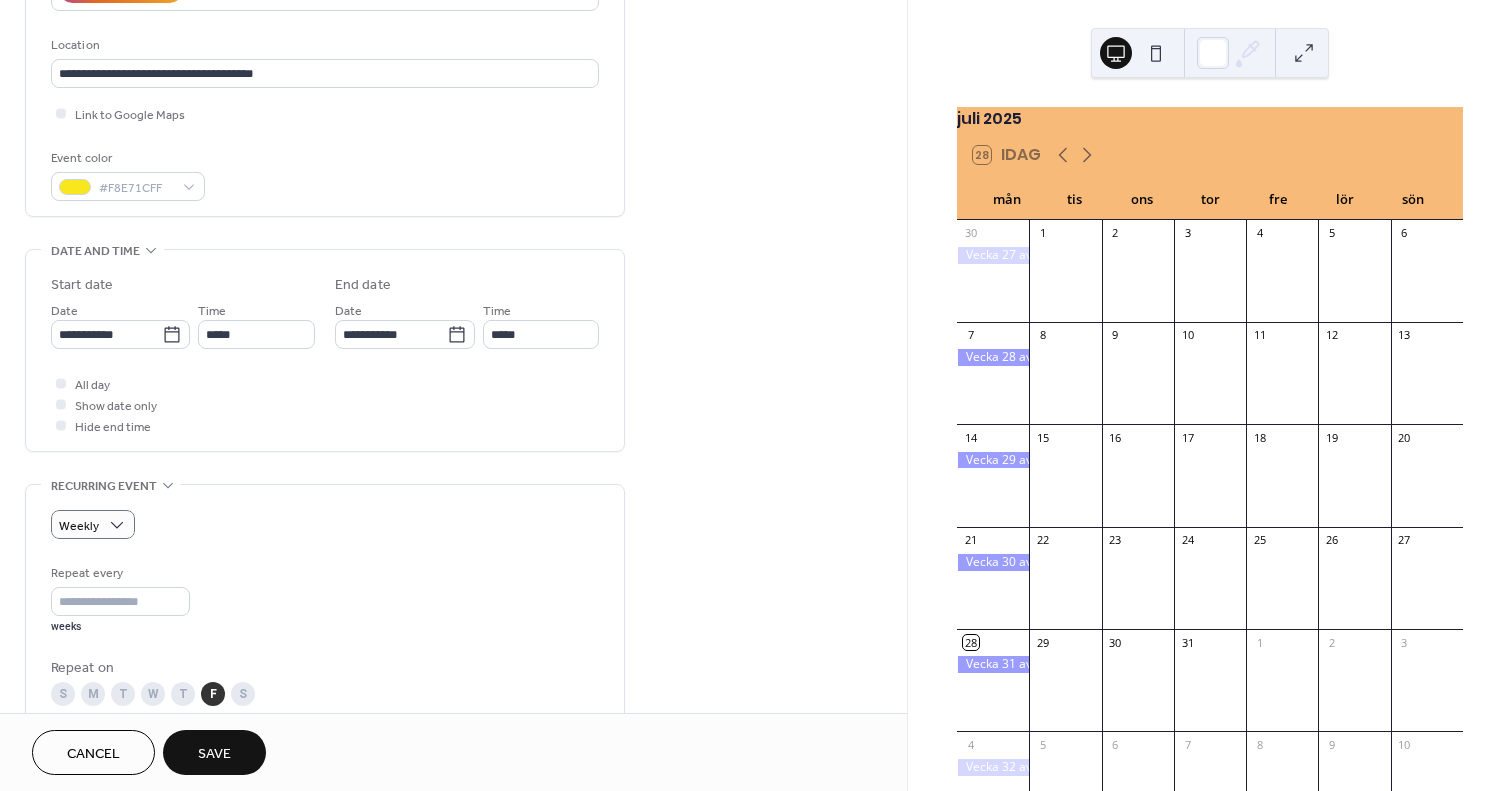 scroll, scrollTop: 400, scrollLeft: 0, axis: vertical 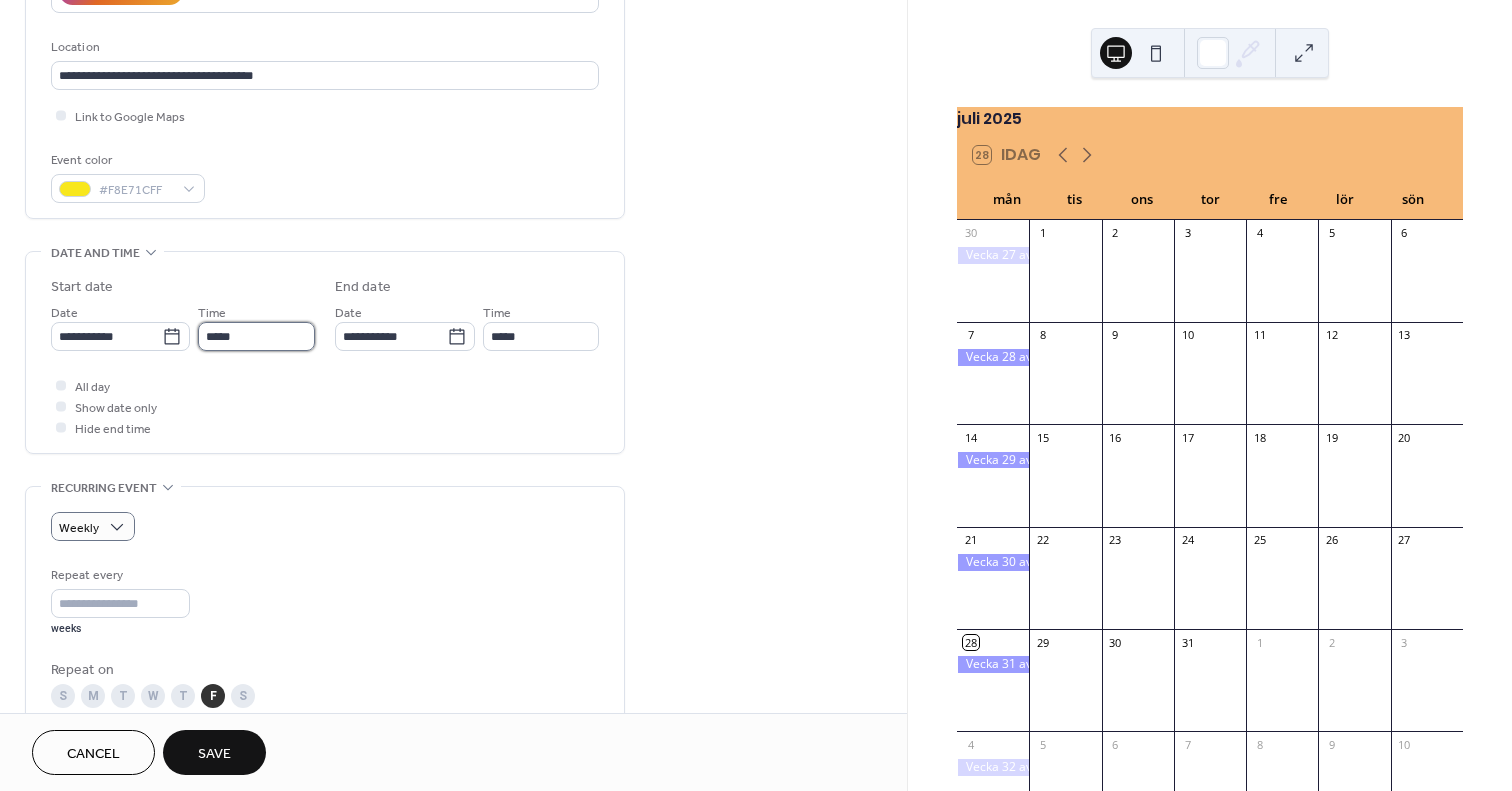 click on "*****" at bounding box center (256, 336) 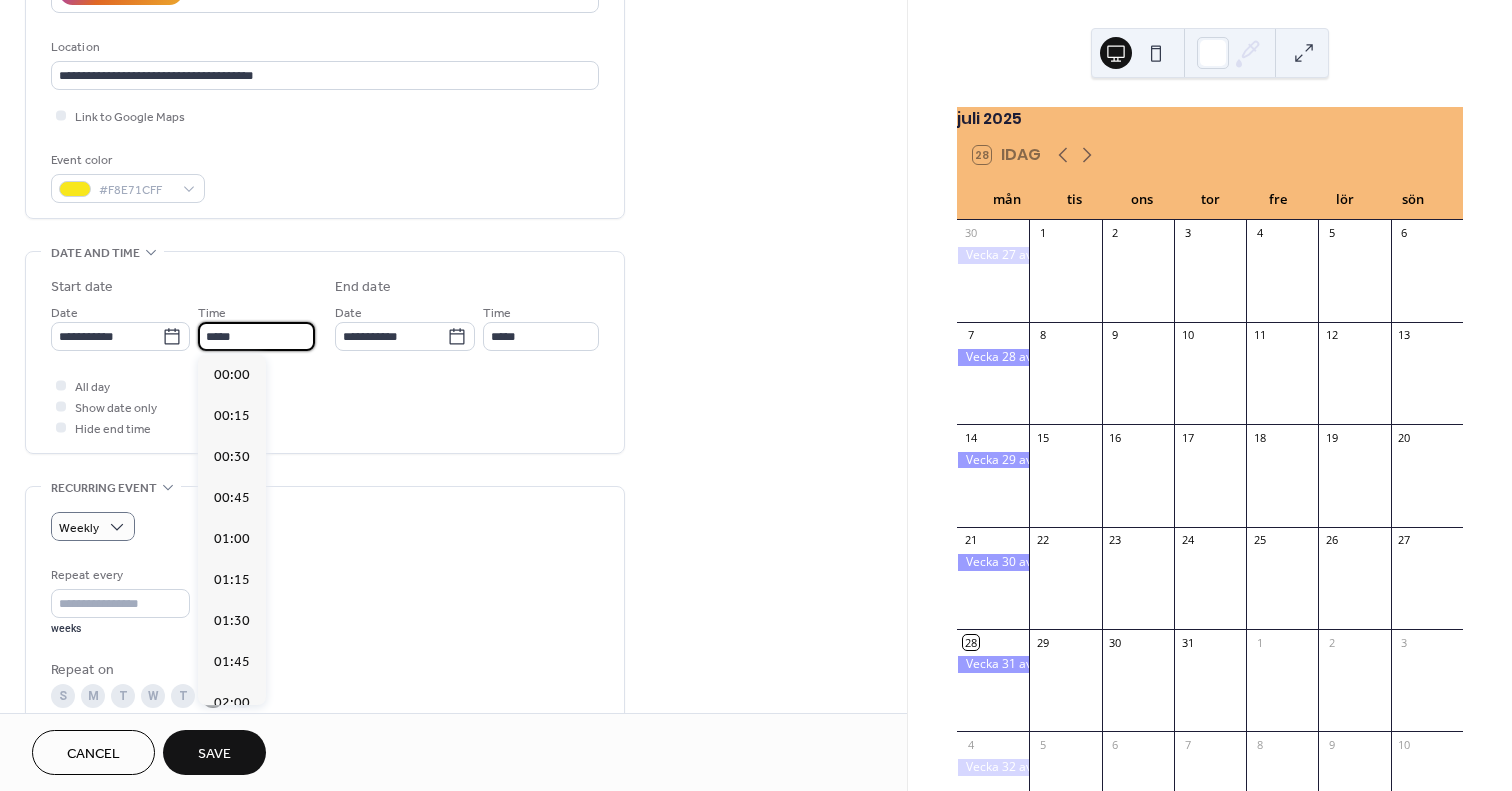 scroll, scrollTop: 1968, scrollLeft: 0, axis: vertical 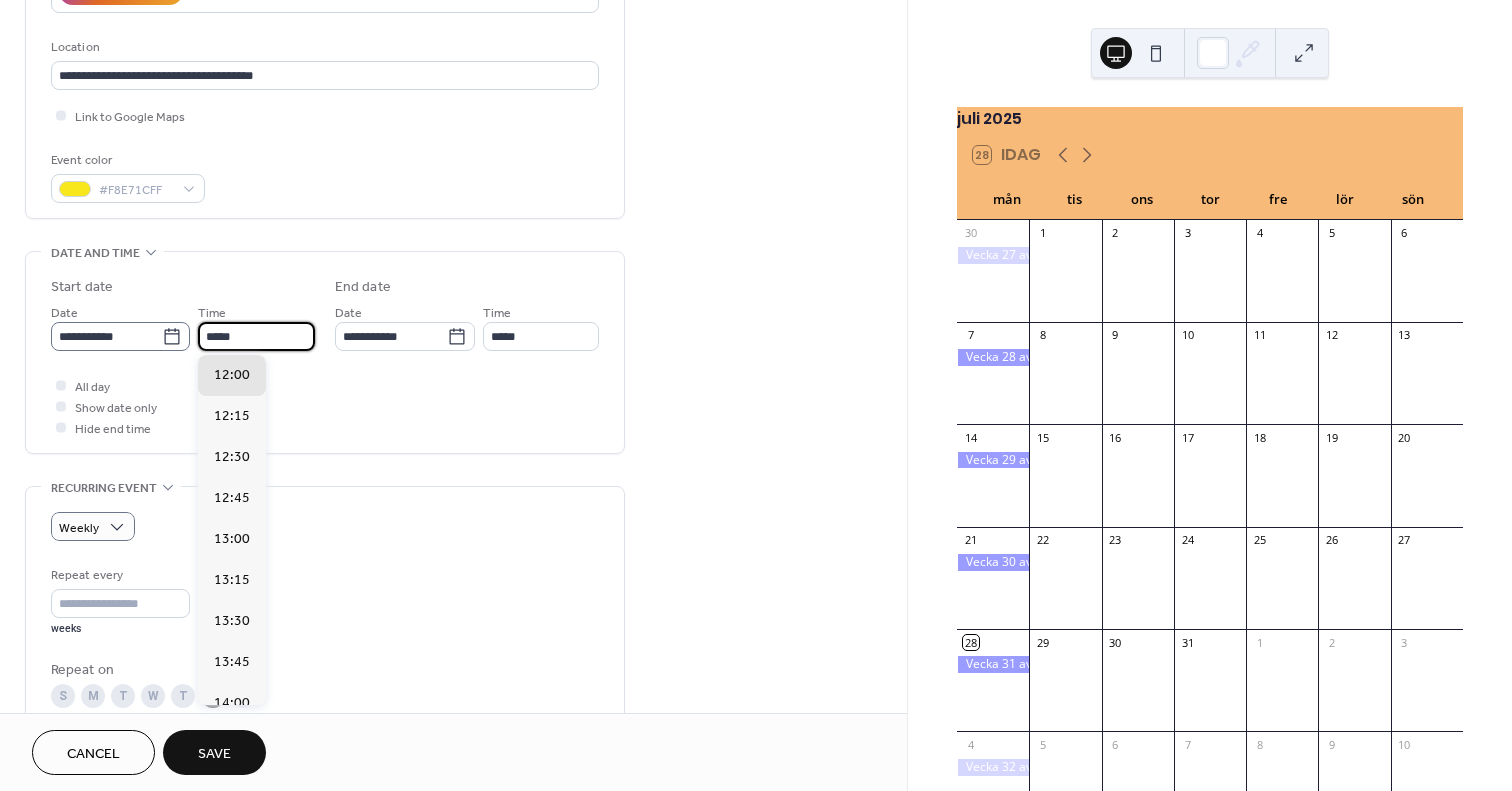 drag, startPoint x: 266, startPoint y: 333, endPoint x: 186, endPoint y: 339, distance: 80.224686 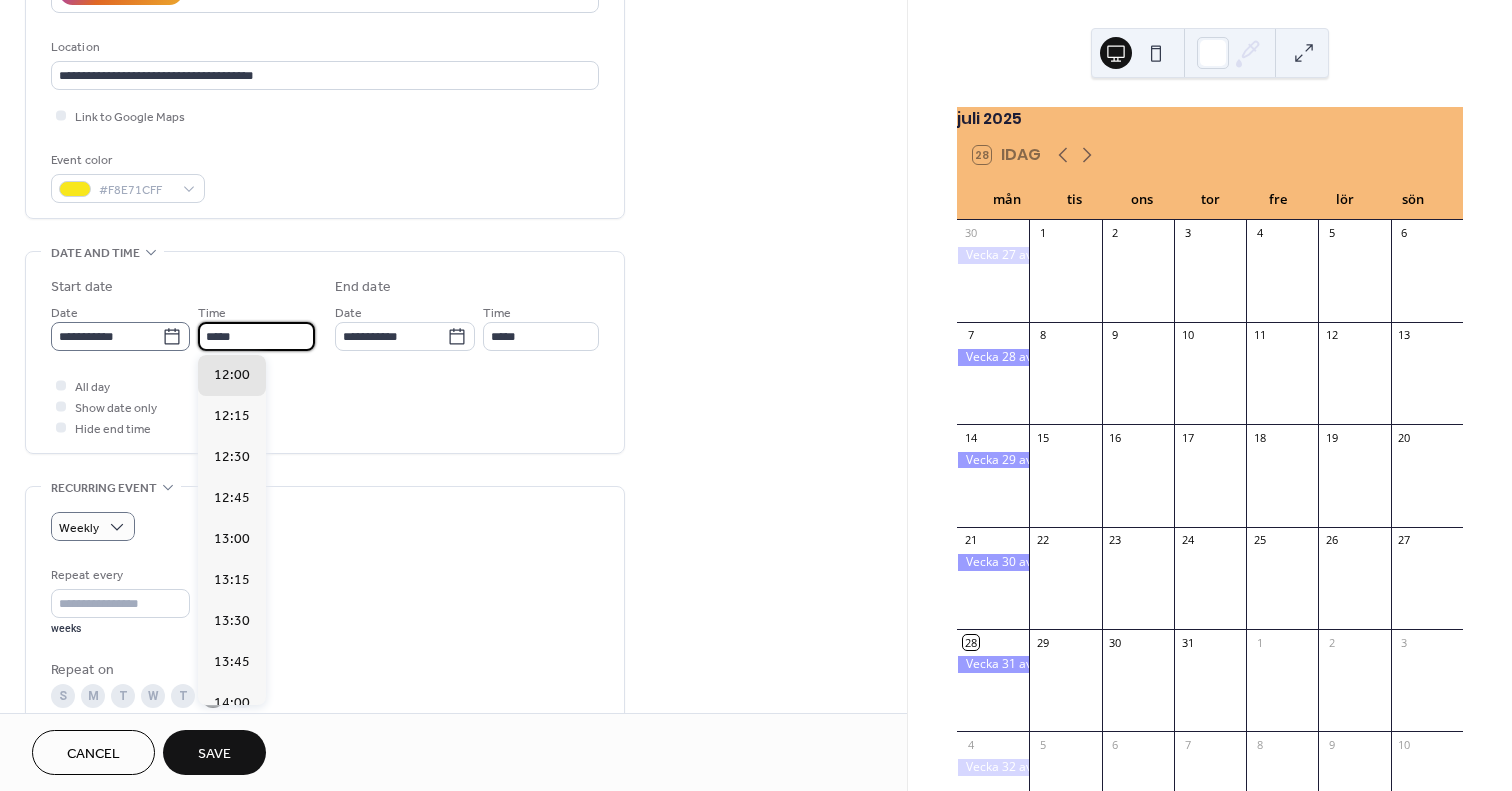 click on "**********" at bounding box center [183, 326] 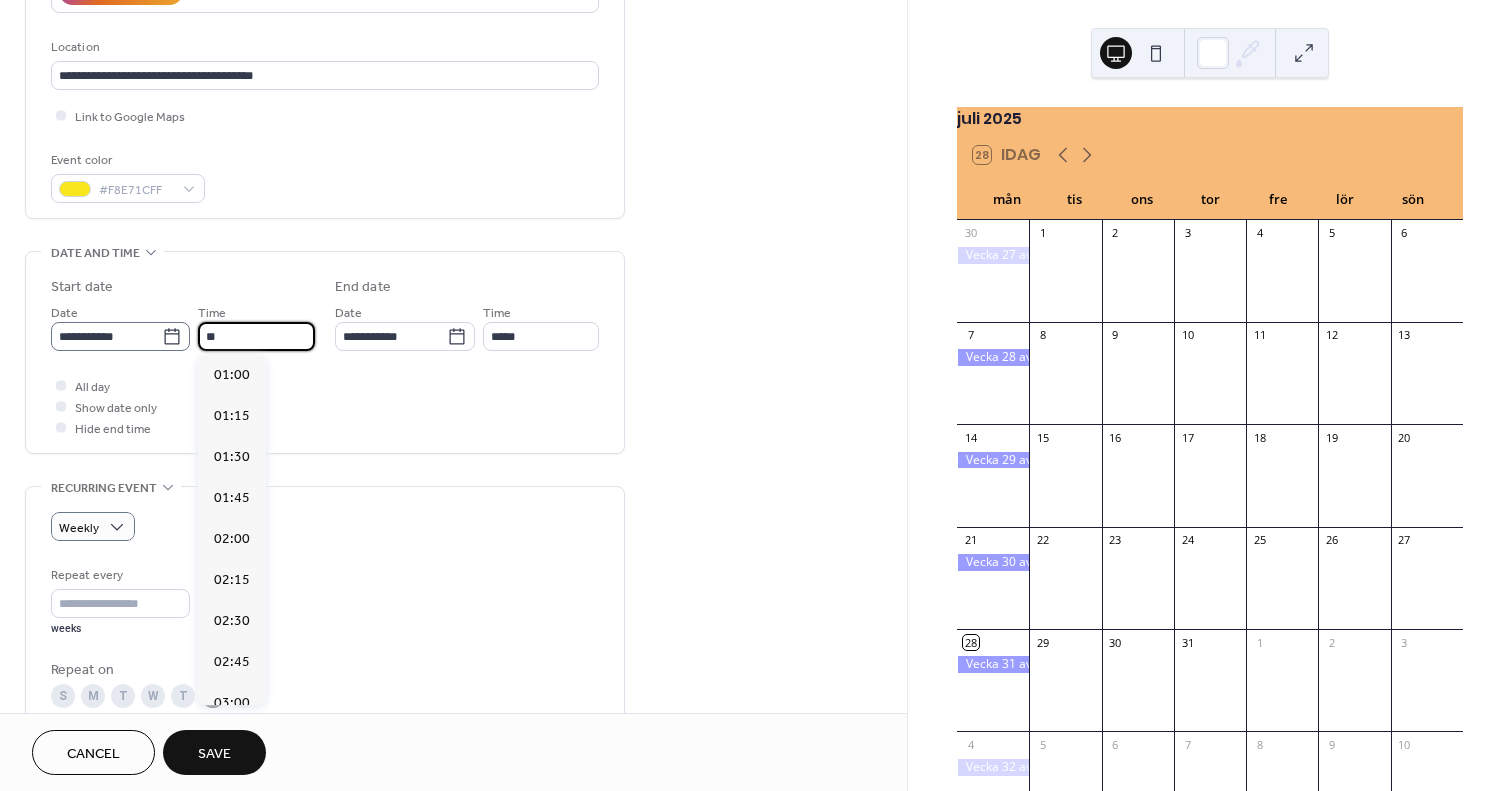 scroll, scrollTop: 2460, scrollLeft: 0, axis: vertical 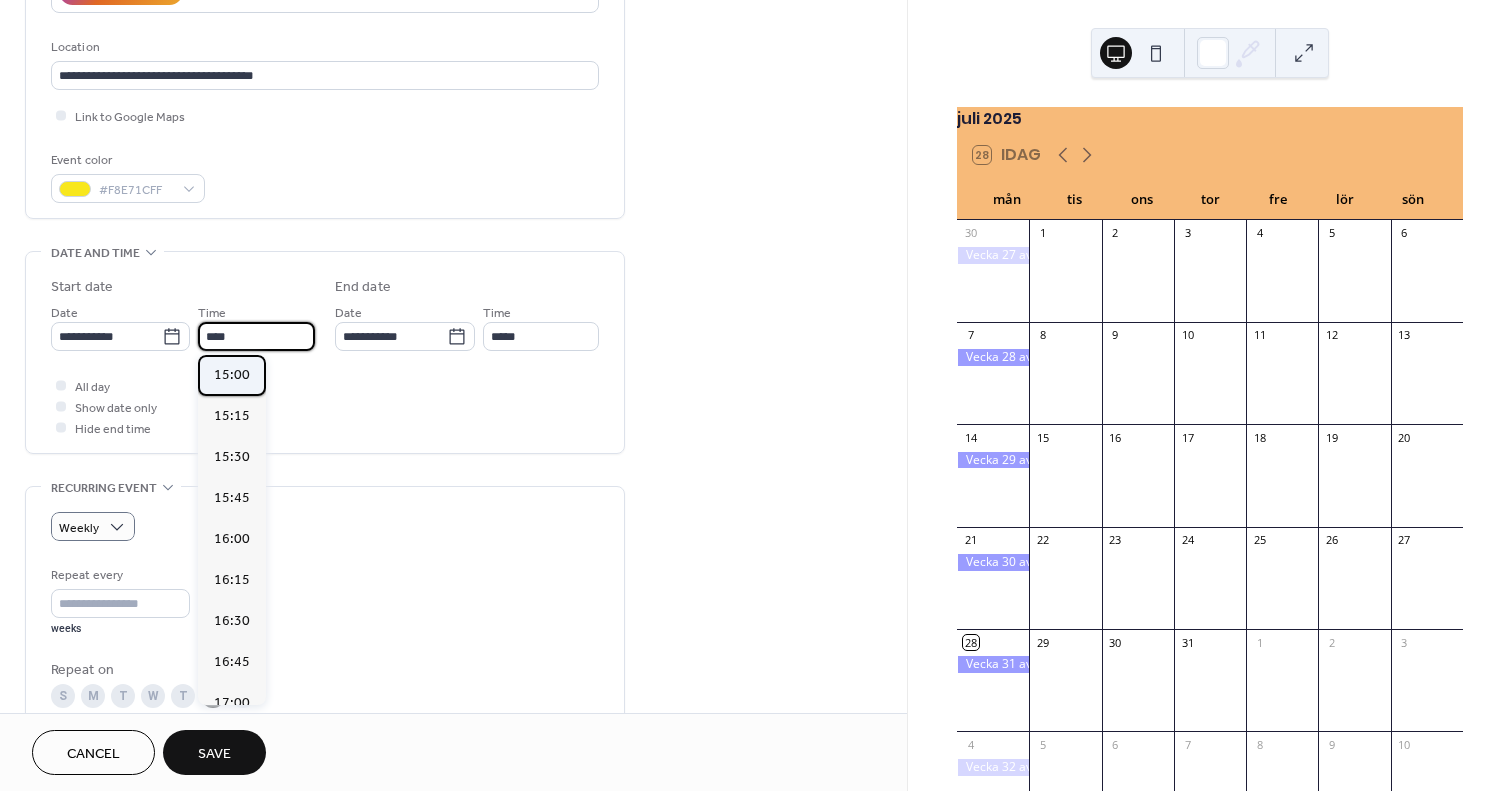 click on "15:00" at bounding box center (232, 375) 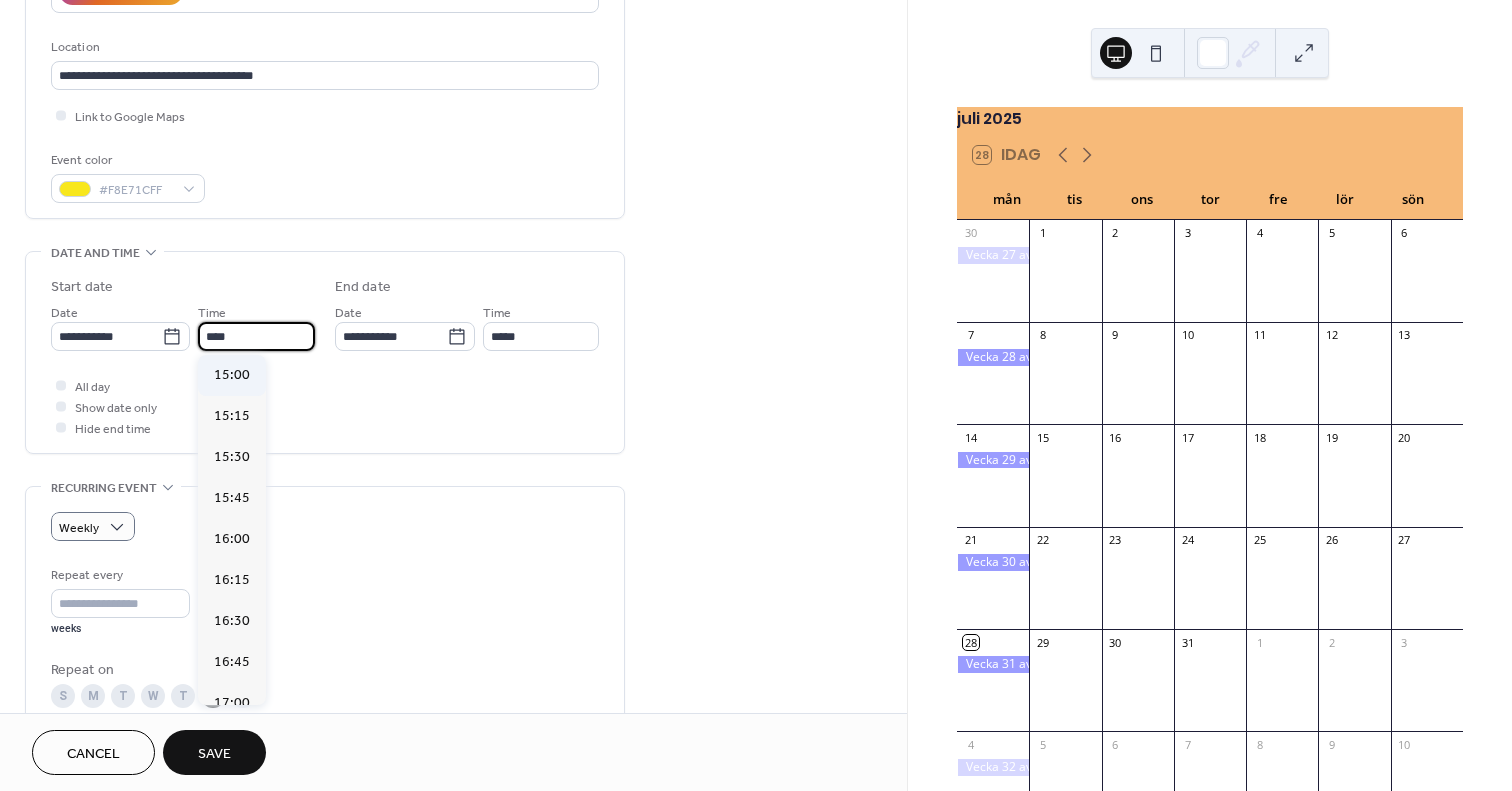 type on "*****" 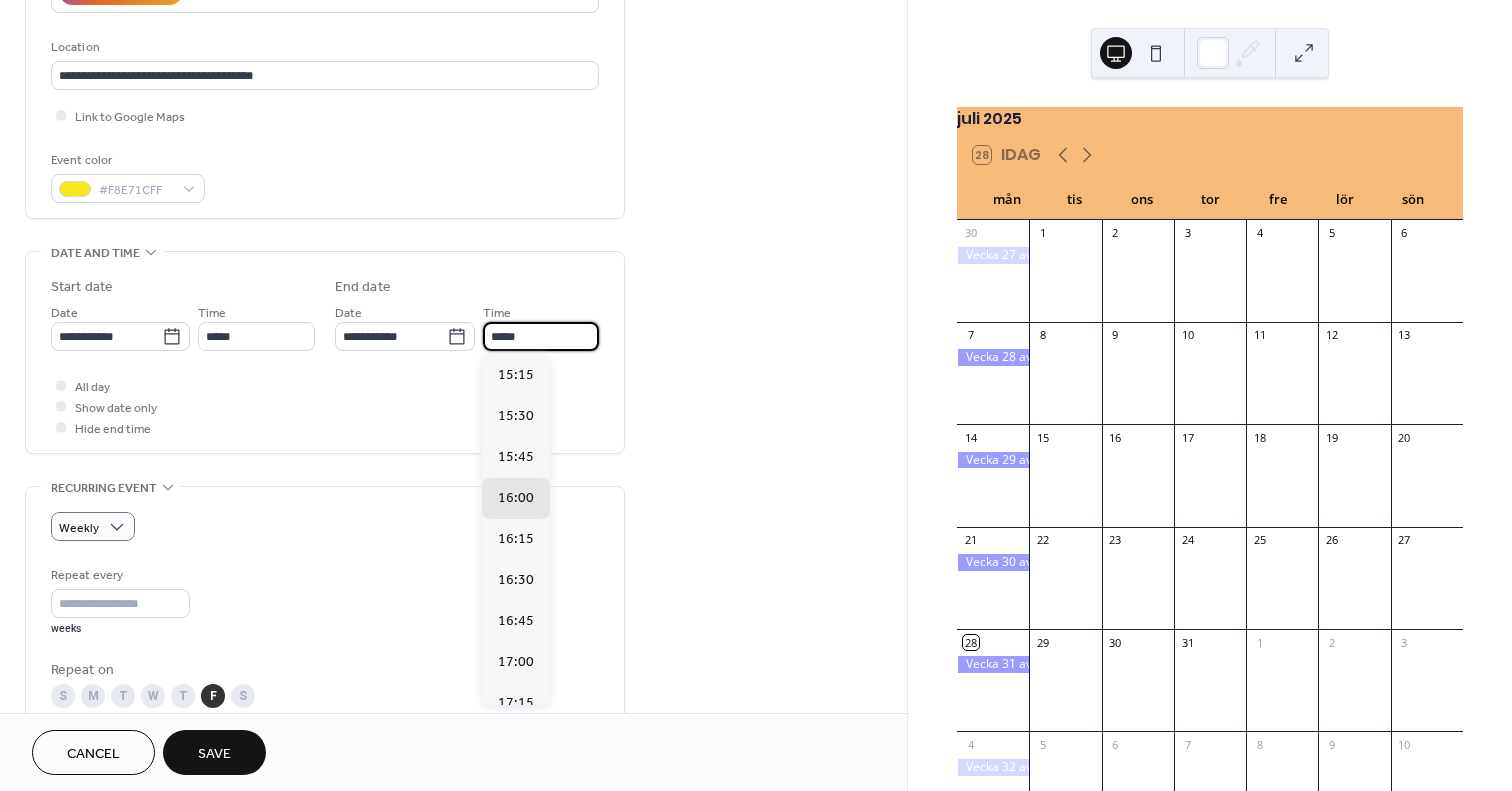 click on "*****" at bounding box center [541, 336] 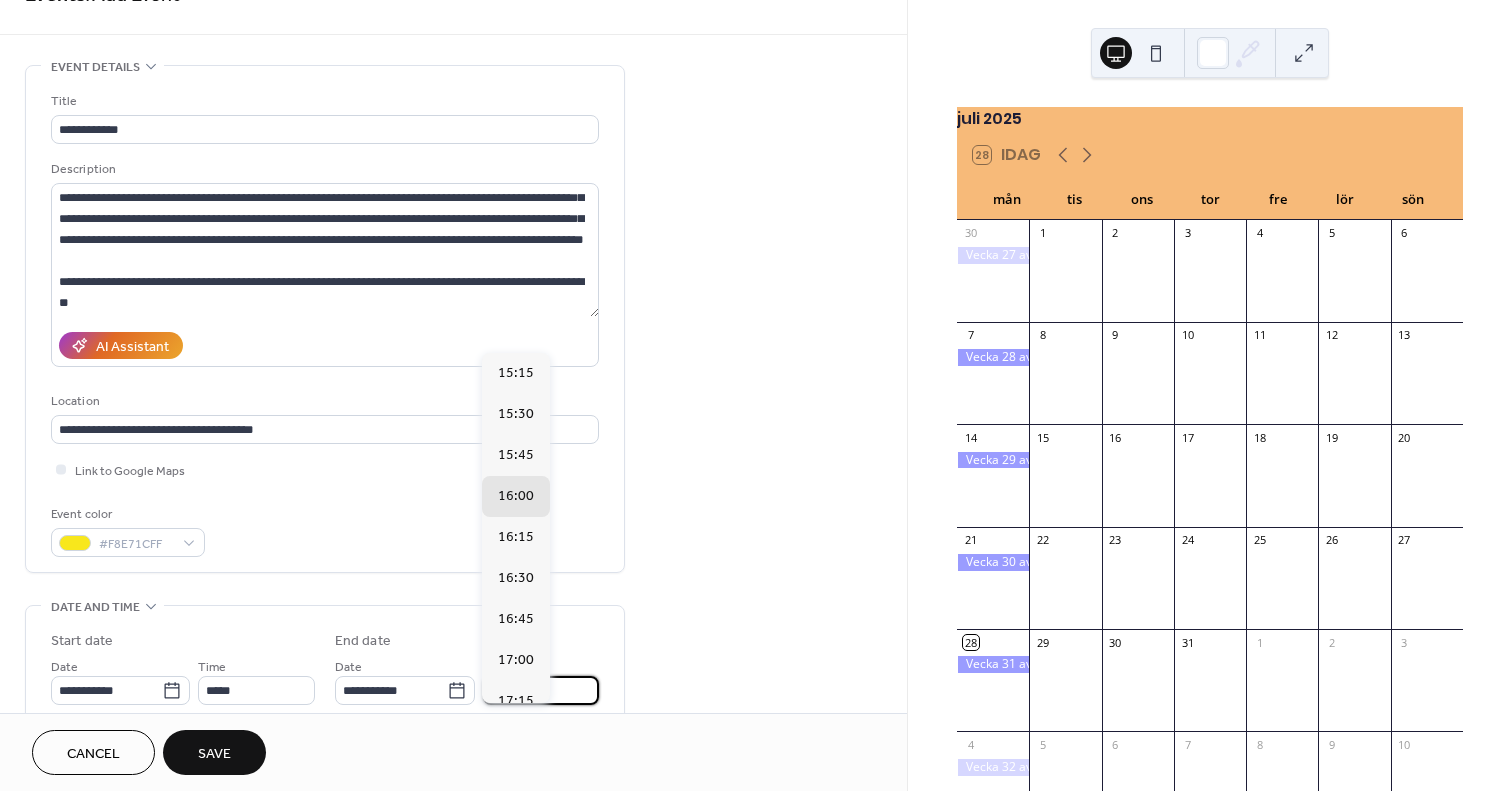 scroll, scrollTop: 0, scrollLeft: 0, axis: both 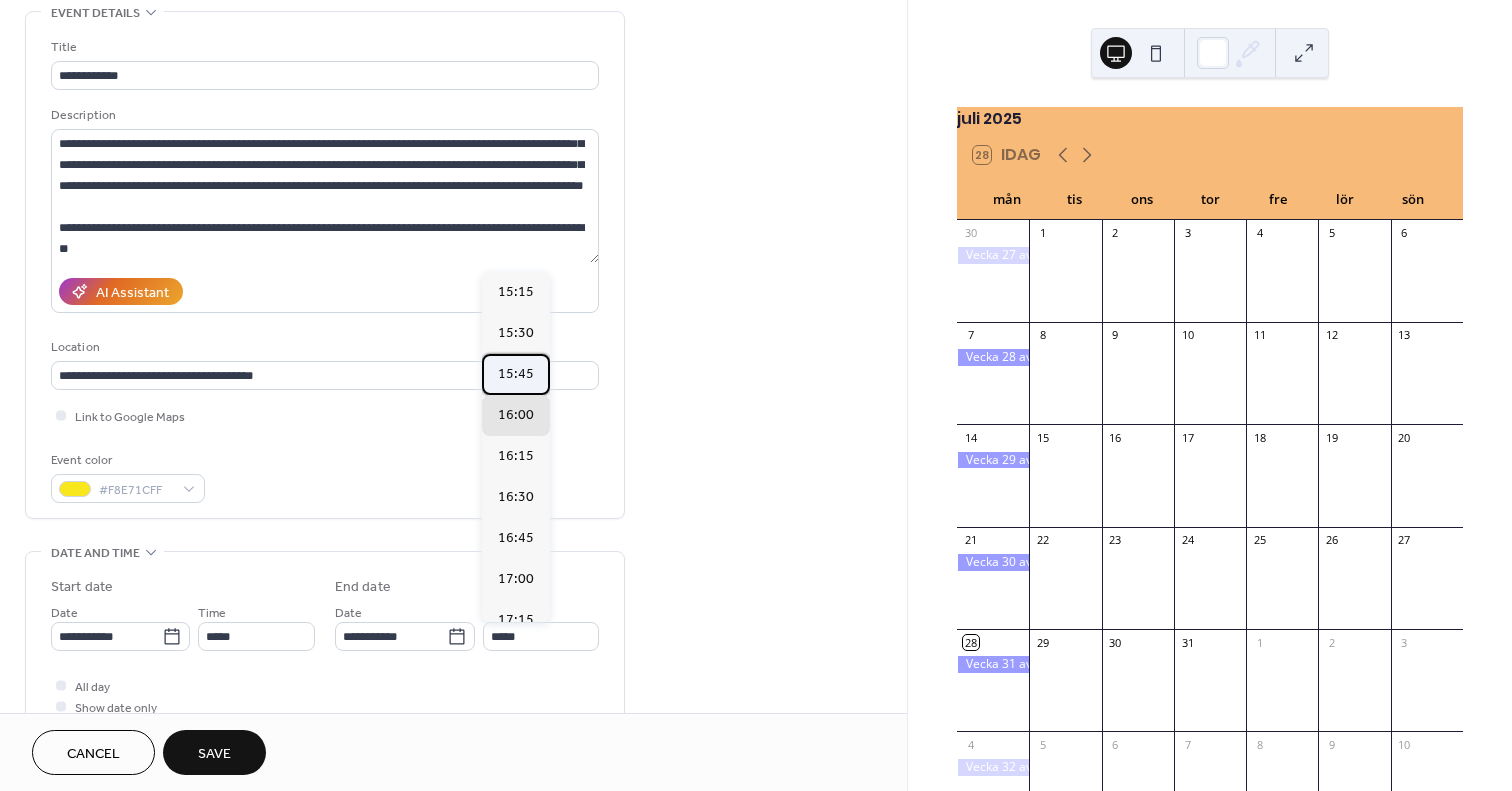 click on "15:45" at bounding box center (516, 374) 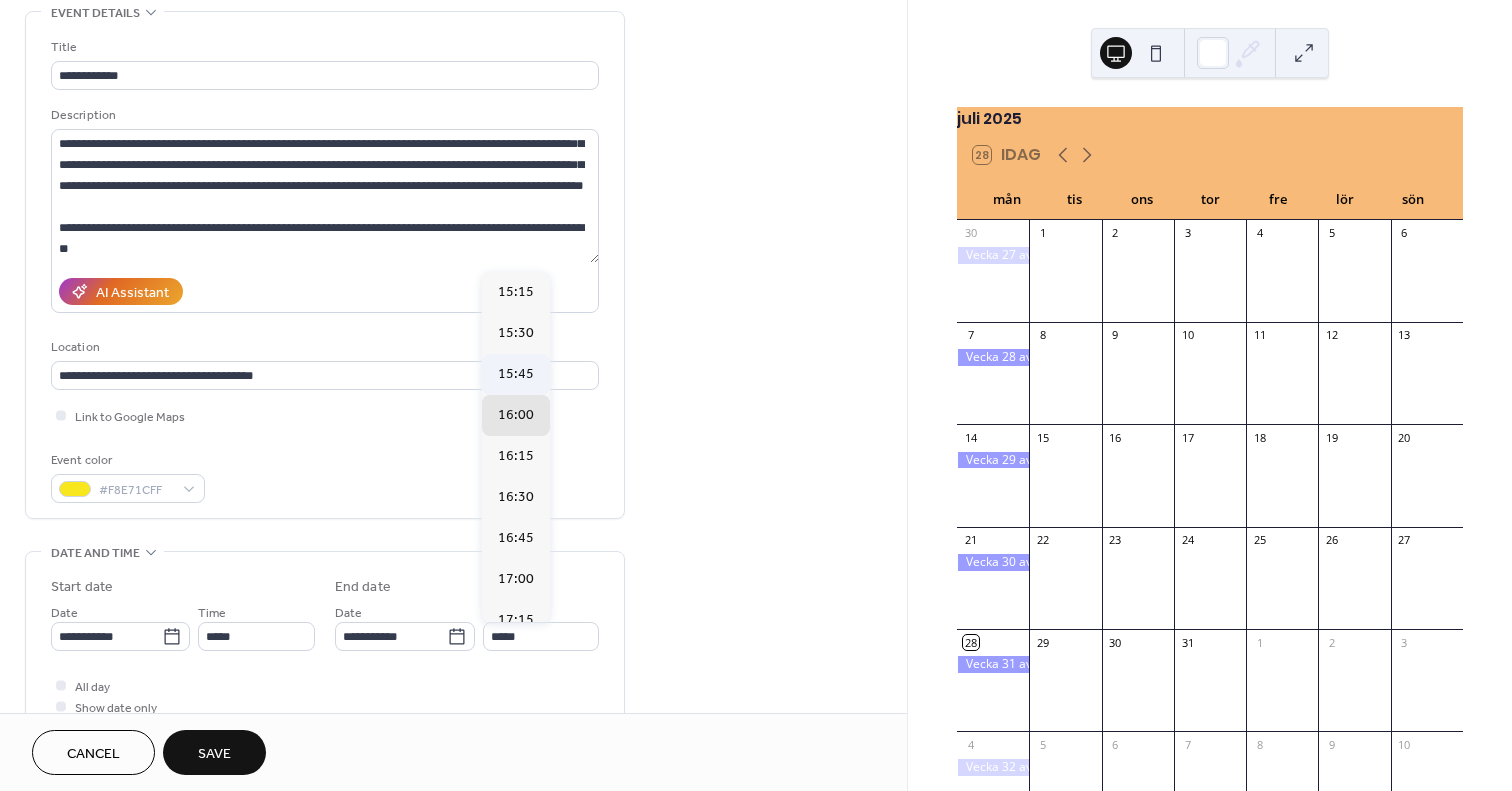 type on "*****" 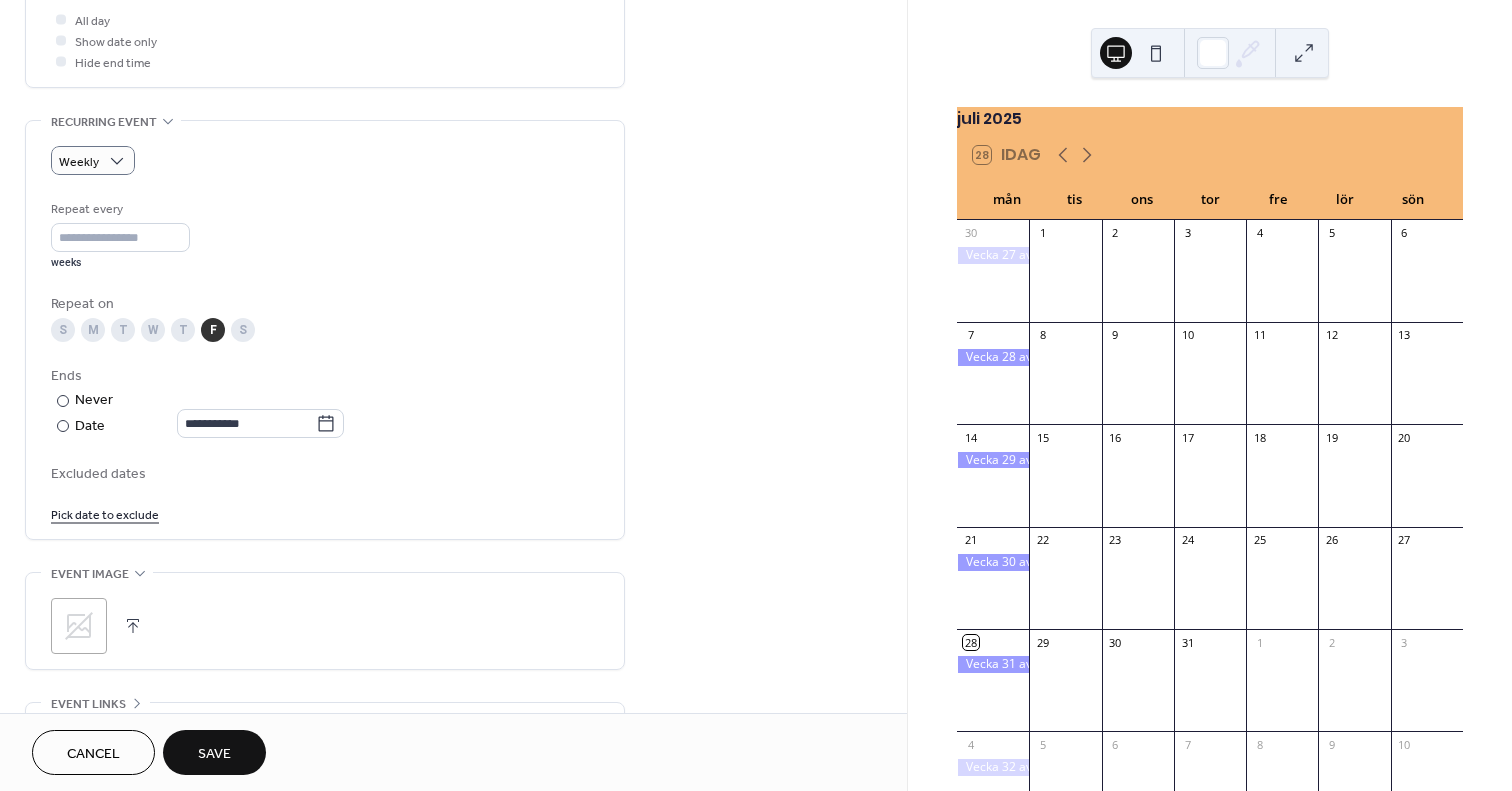 scroll, scrollTop: 800, scrollLeft: 0, axis: vertical 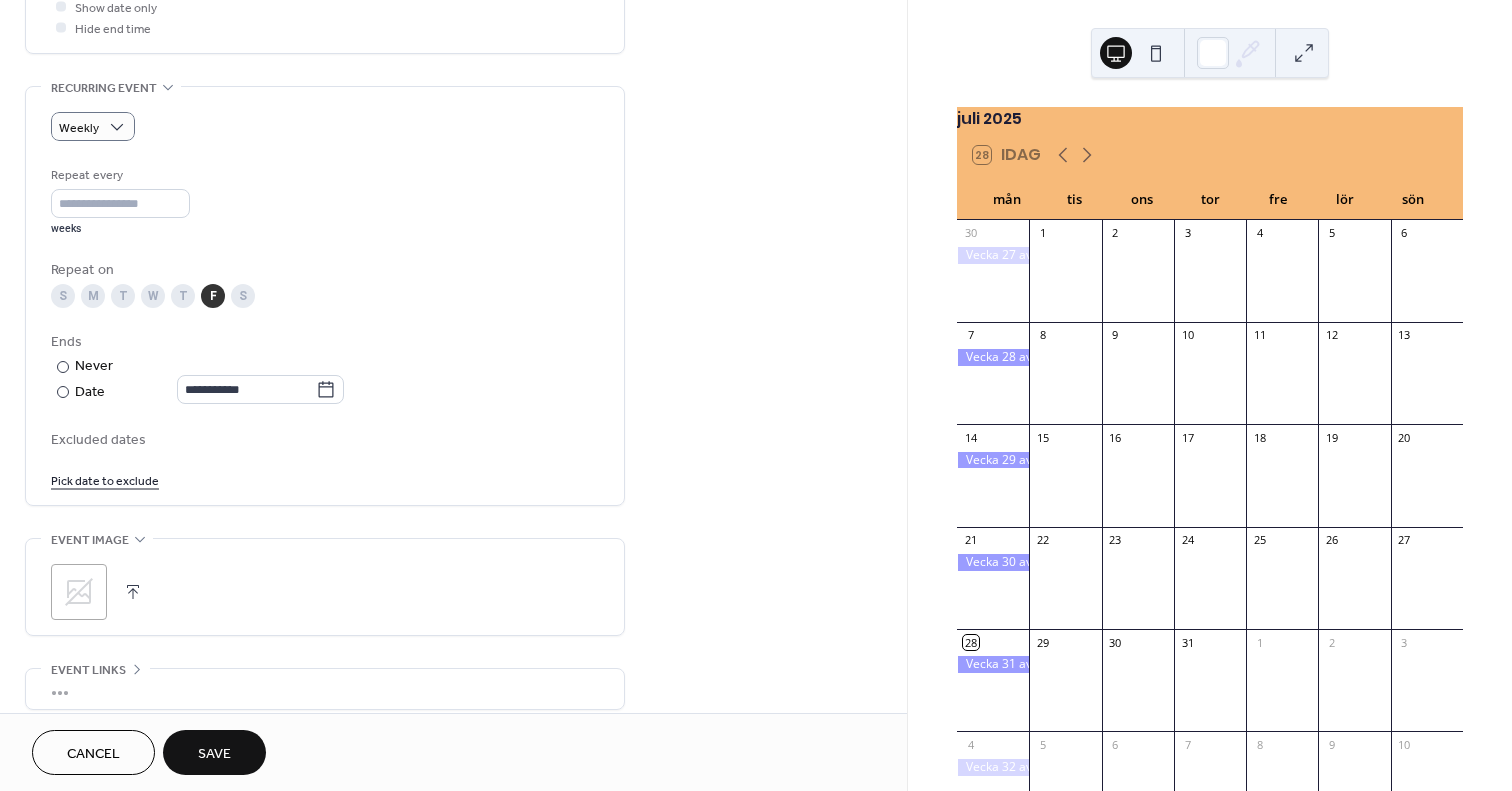 click on "Pick date to exclude" at bounding box center (325, 479) 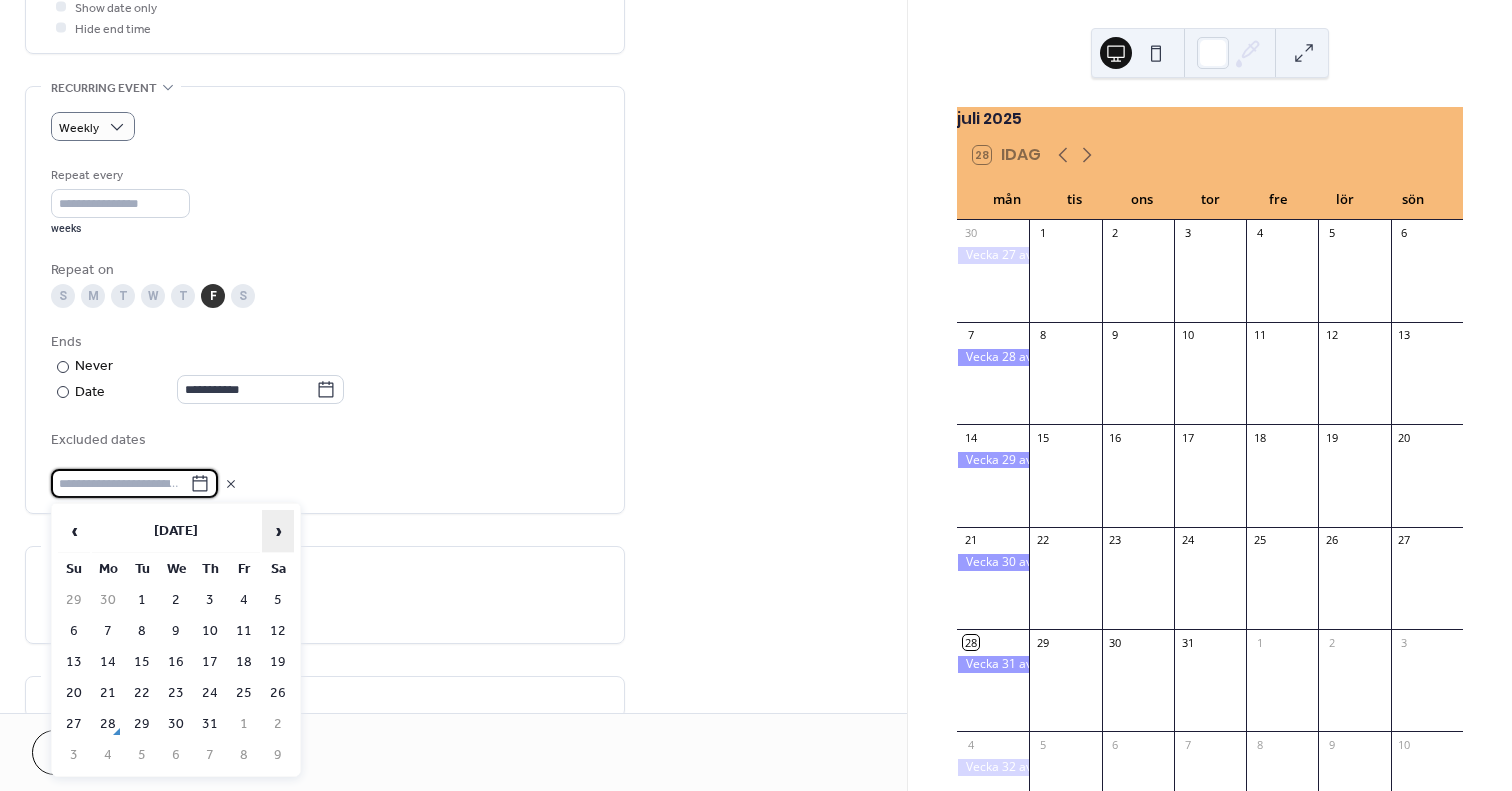 click on "›" at bounding box center [278, 531] 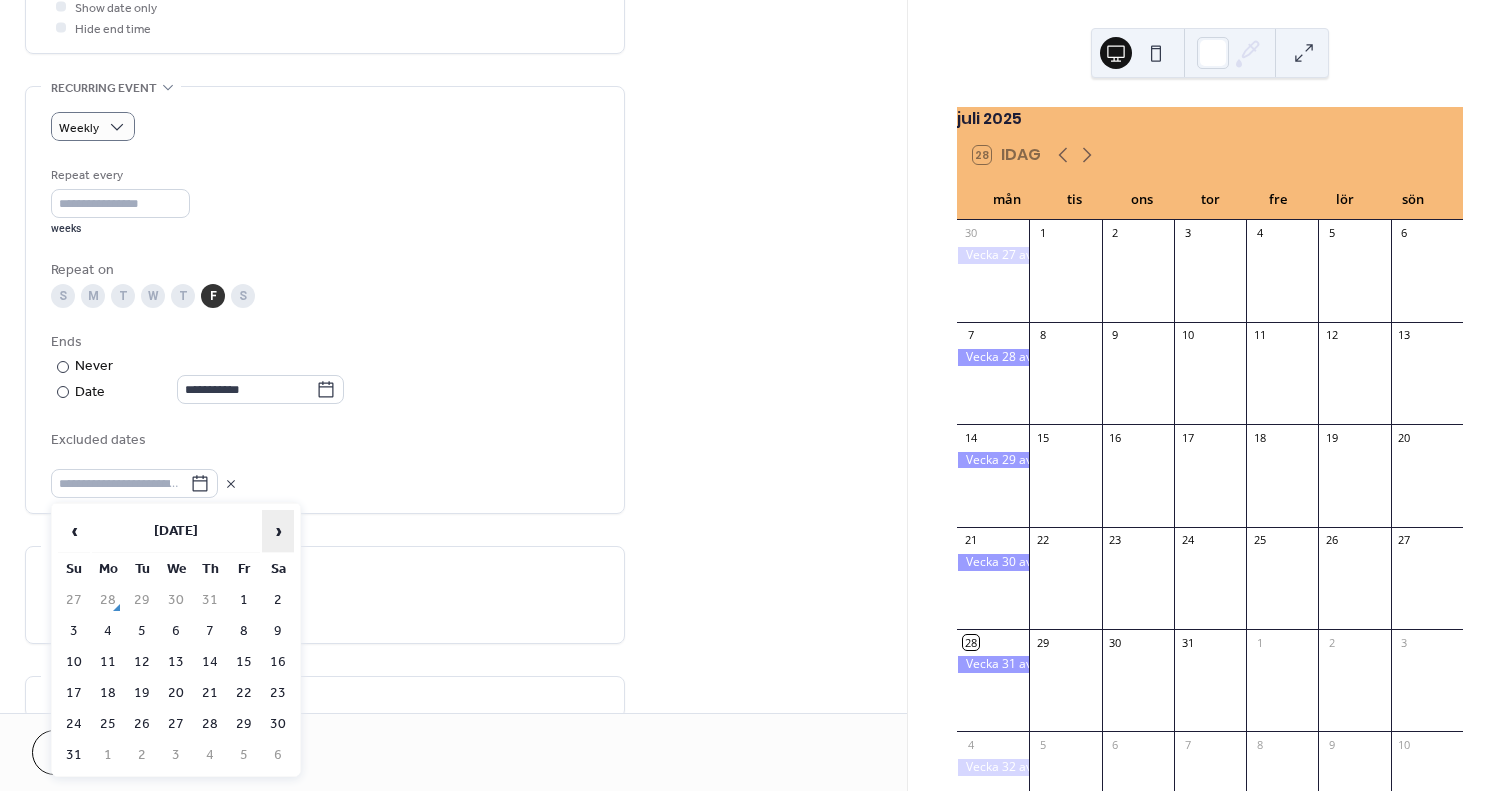 click on "›" at bounding box center (278, 531) 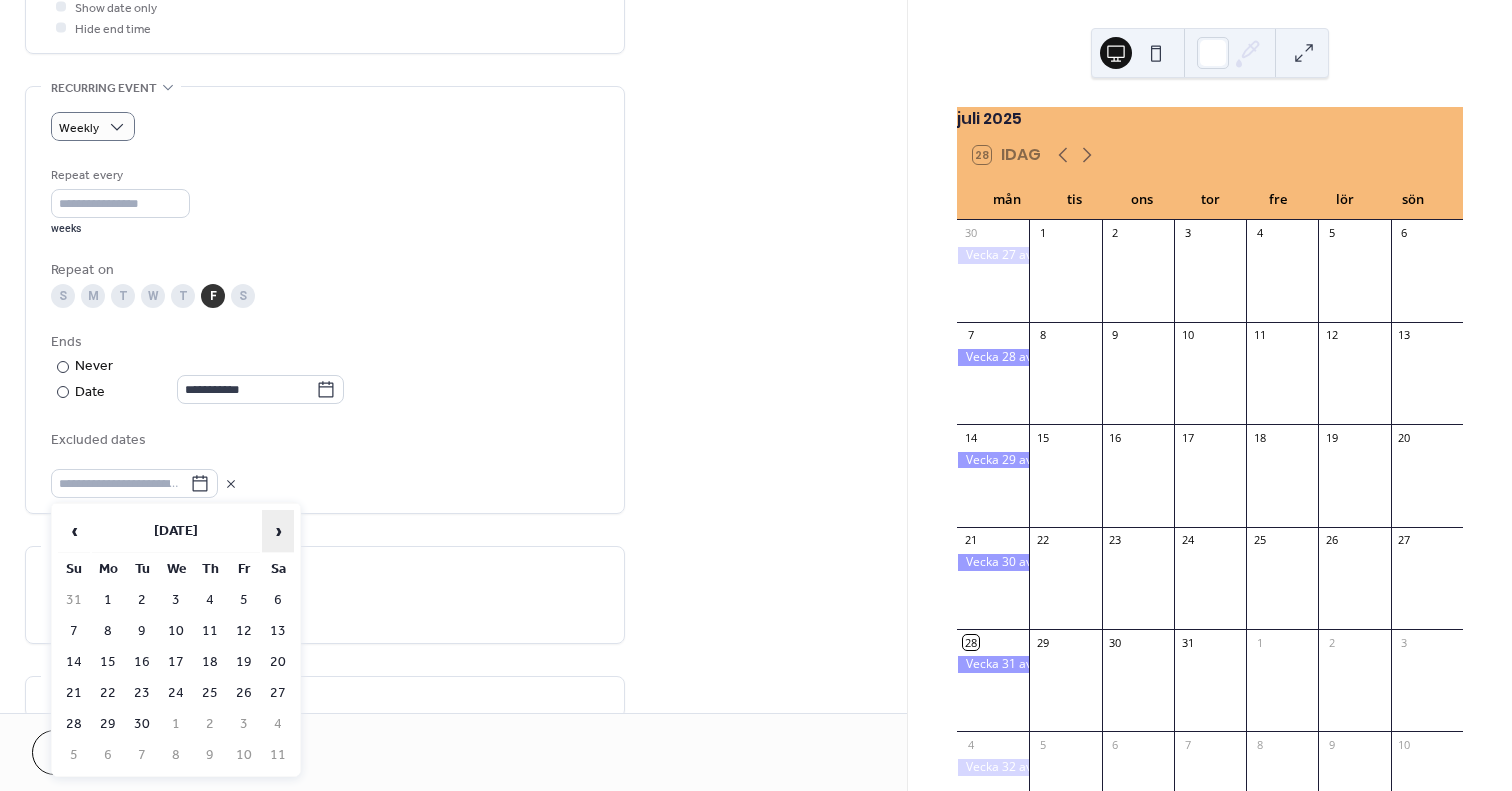click on "›" at bounding box center [278, 531] 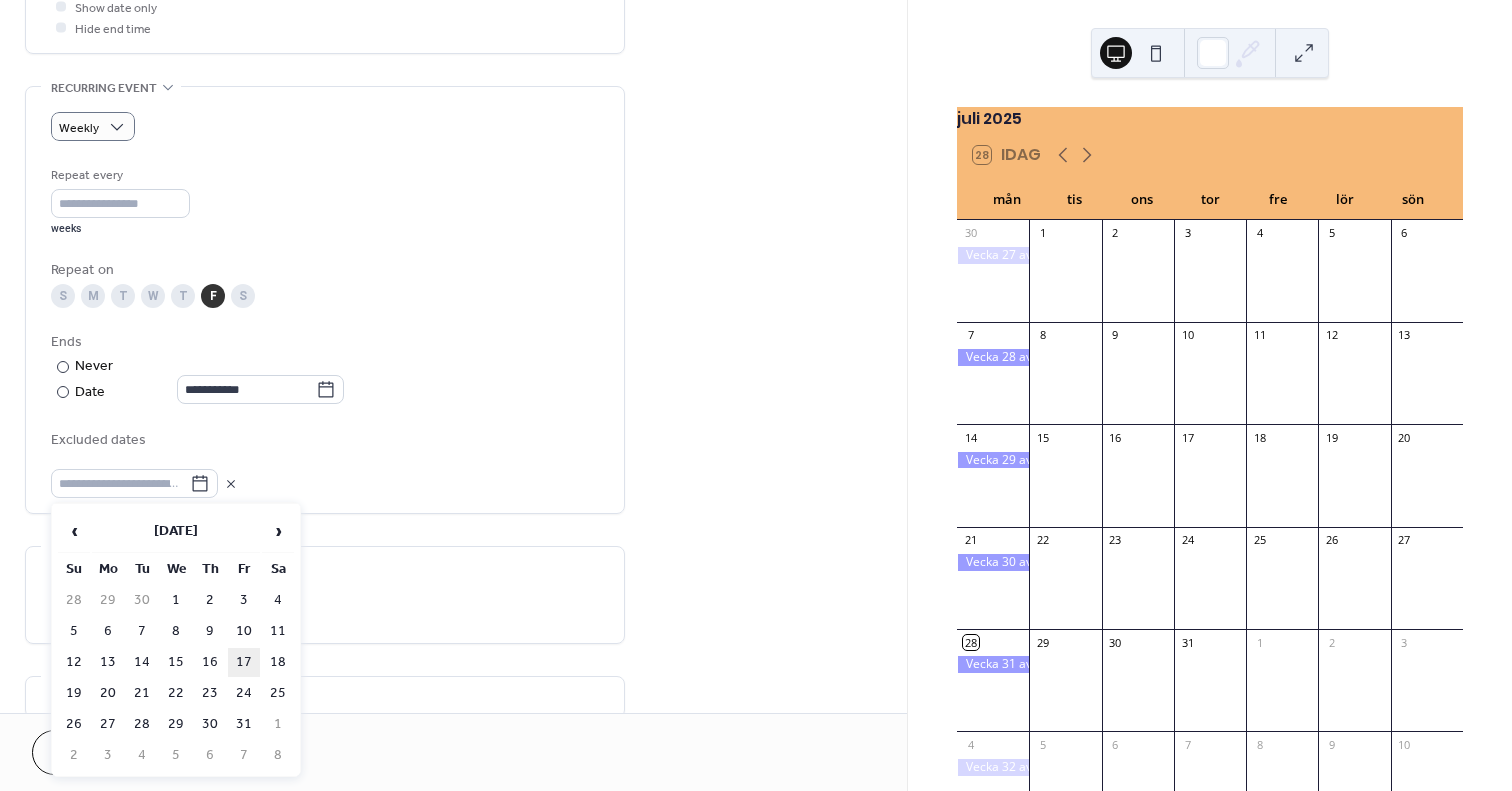 click on "17" at bounding box center (244, 662) 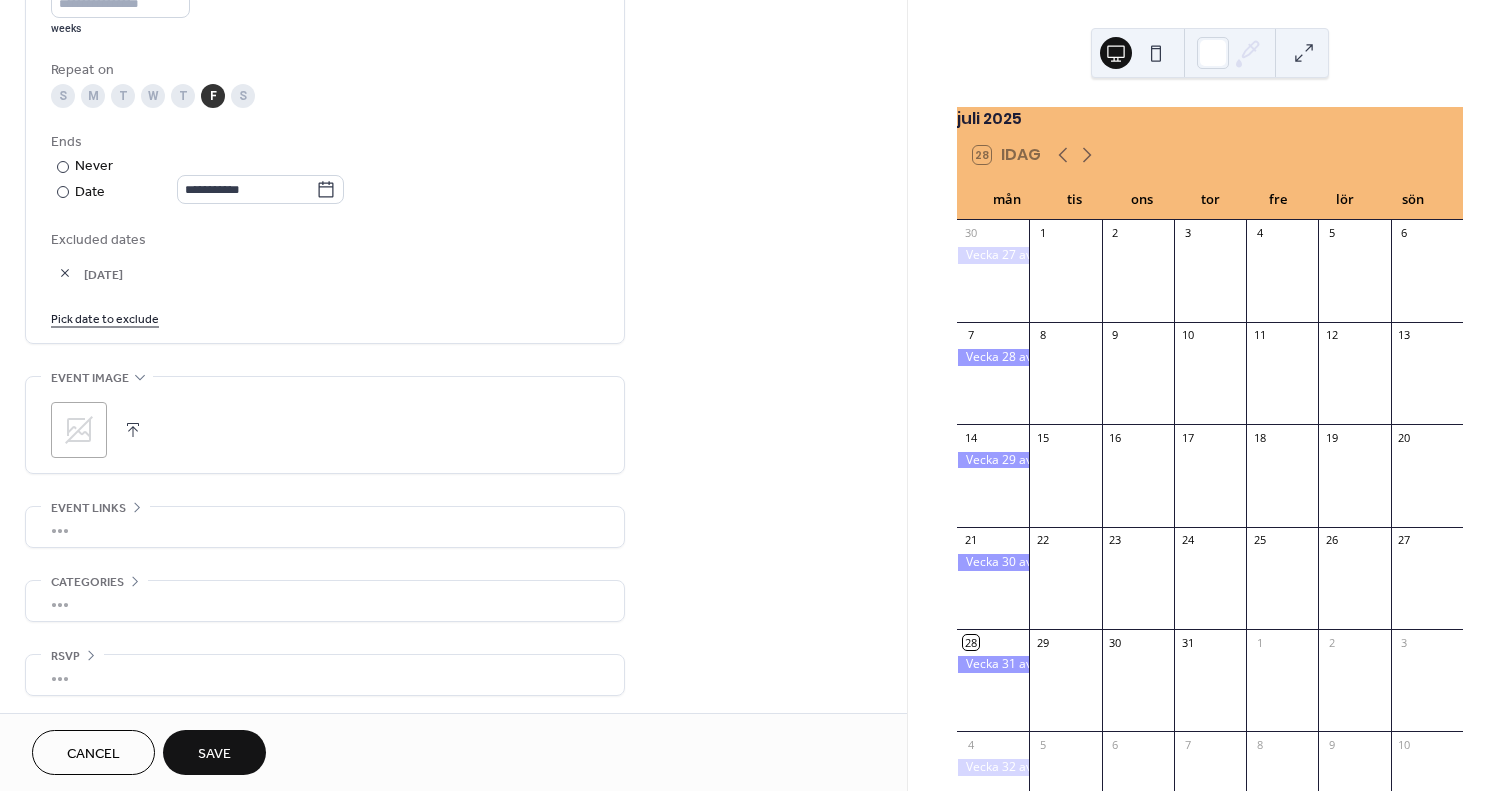 scroll, scrollTop: 1003, scrollLeft: 0, axis: vertical 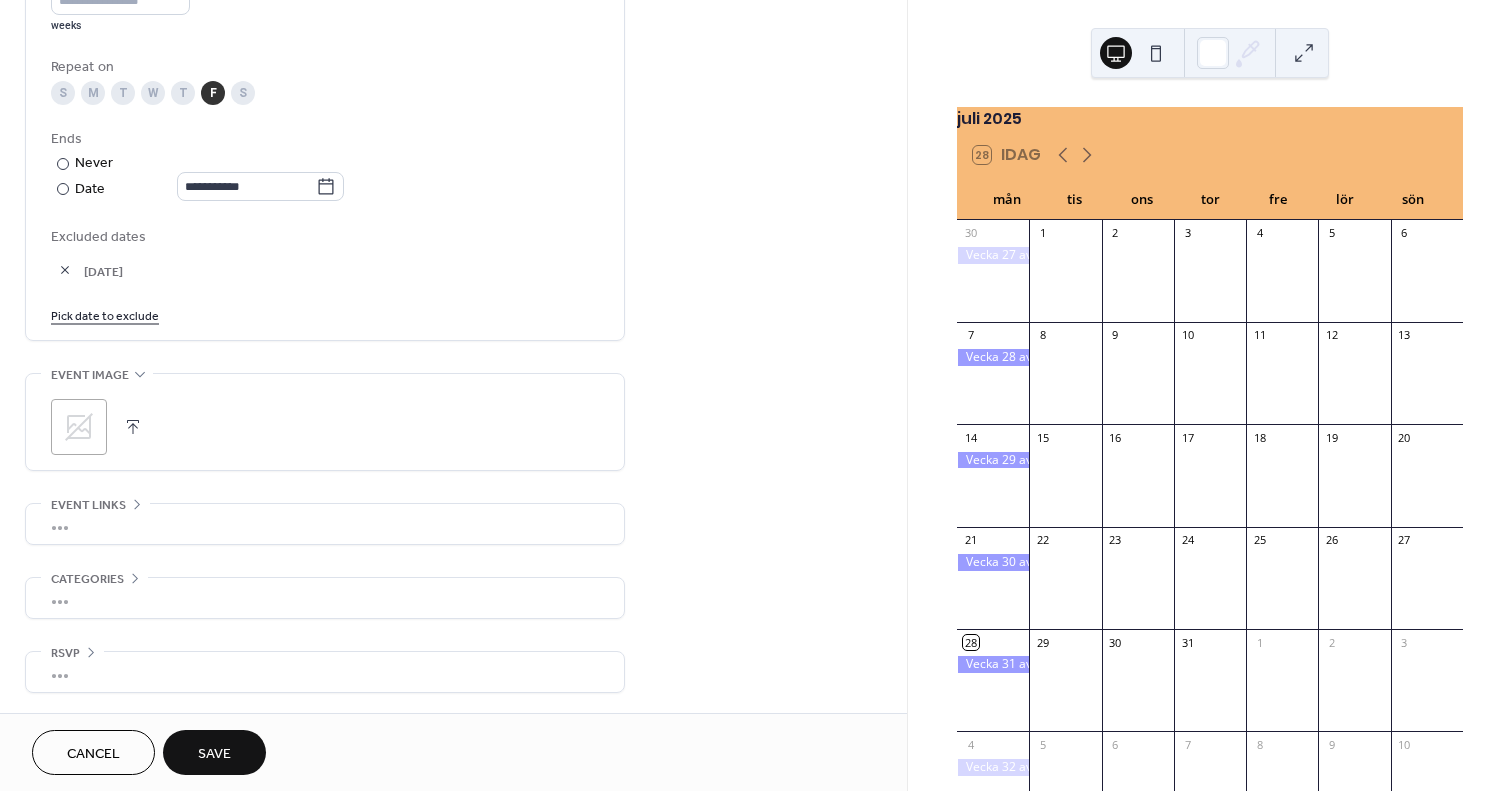 click on "•••" at bounding box center (325, 524) 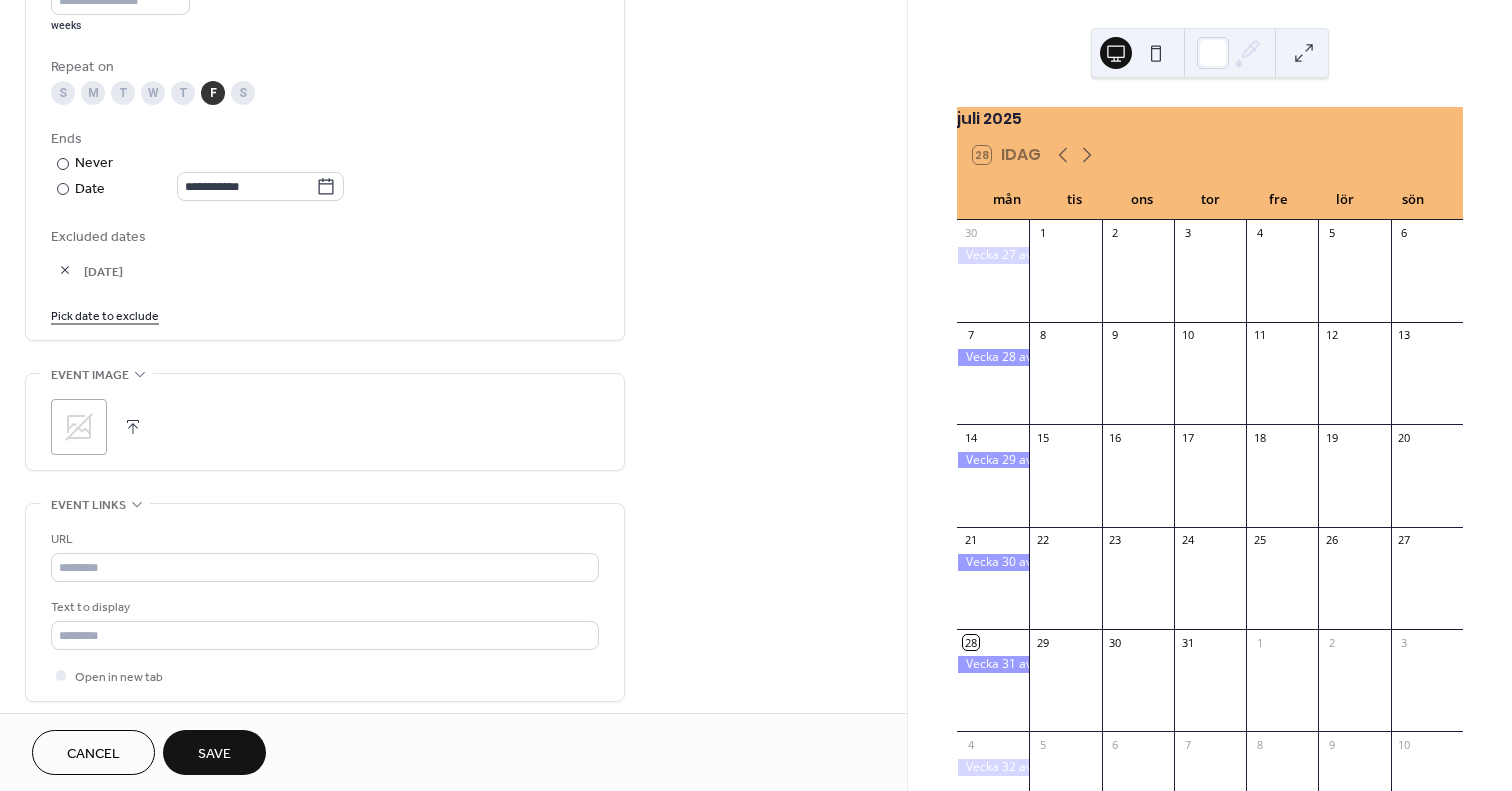 scroll, scrollTop: 1003, scrollLeft: 0, axis: vertical 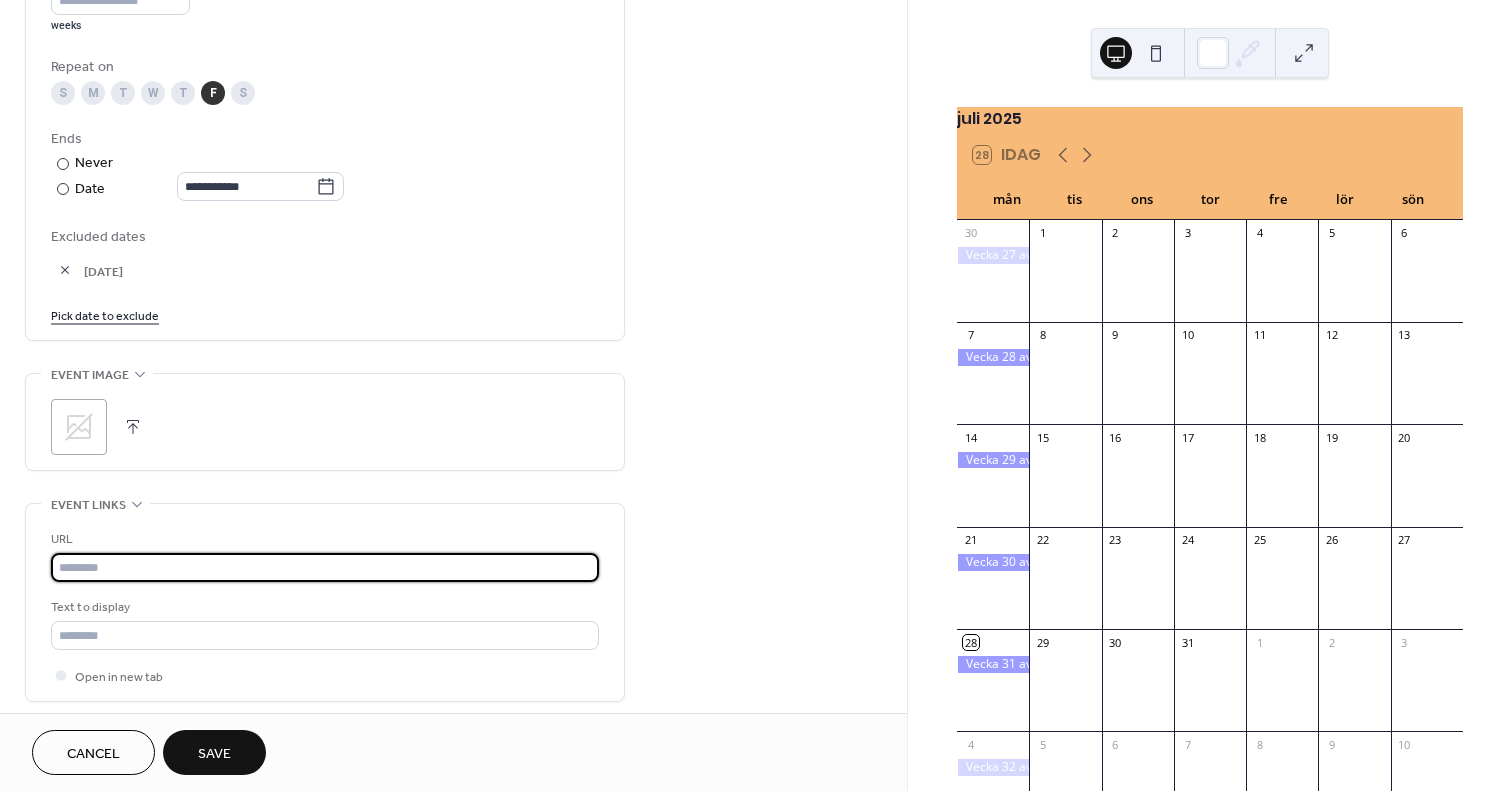click at bounding box center (325, 567) 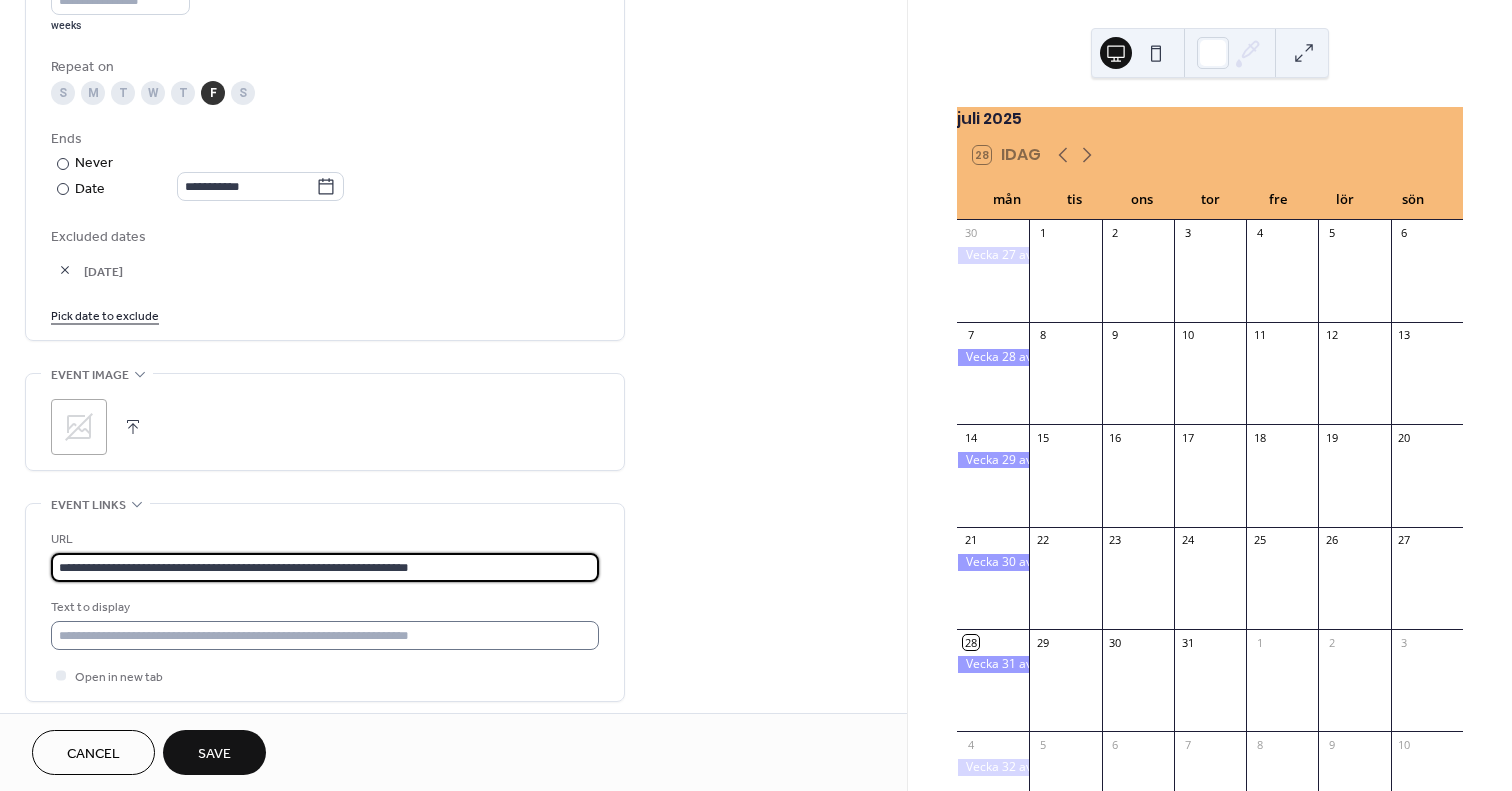 type on "**********" 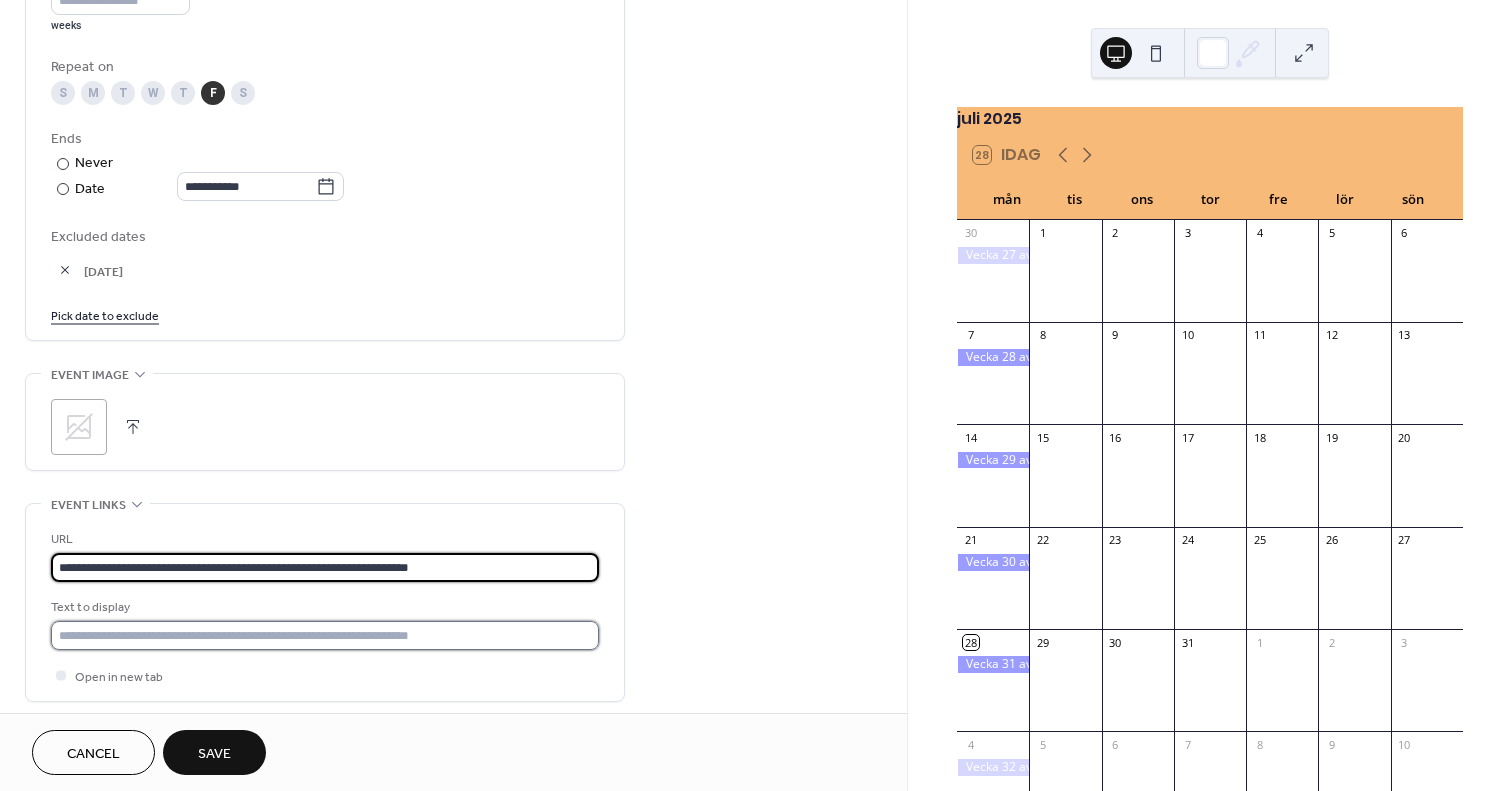 click at bounding box center [325, 635] 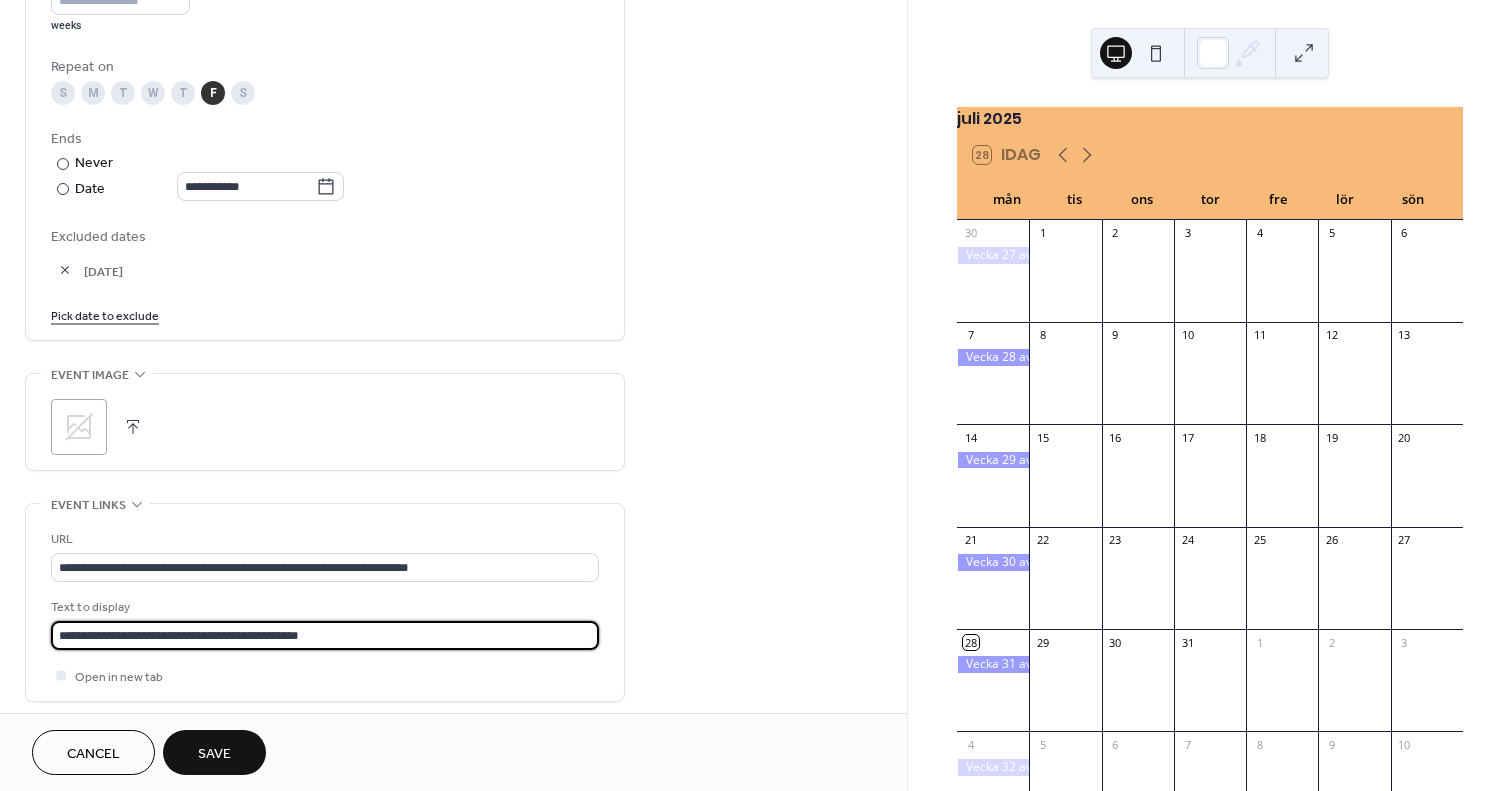type on "**********" 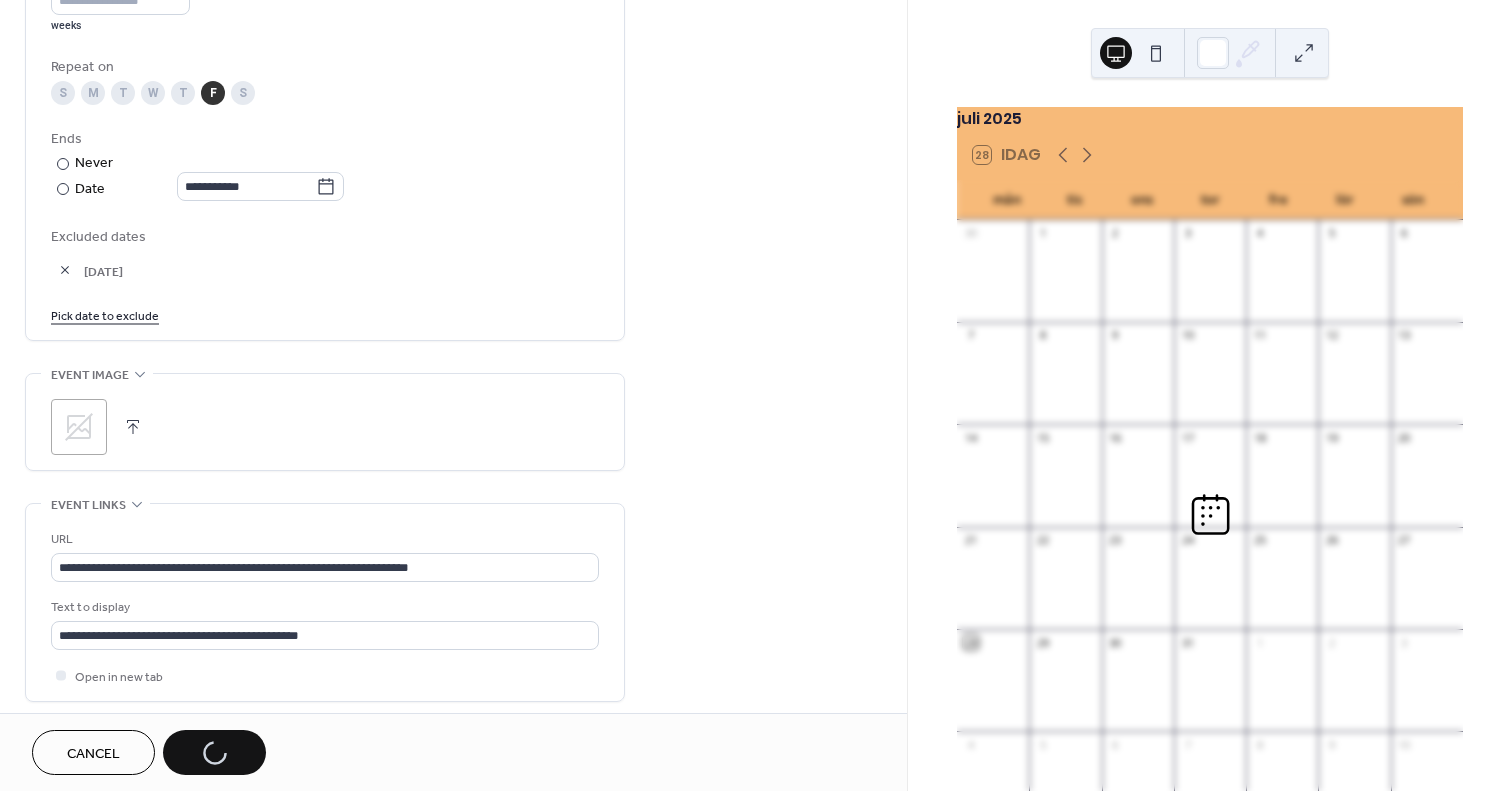 scroll, scrollTop: 1160, scrollLeft: 0, axis: vertical 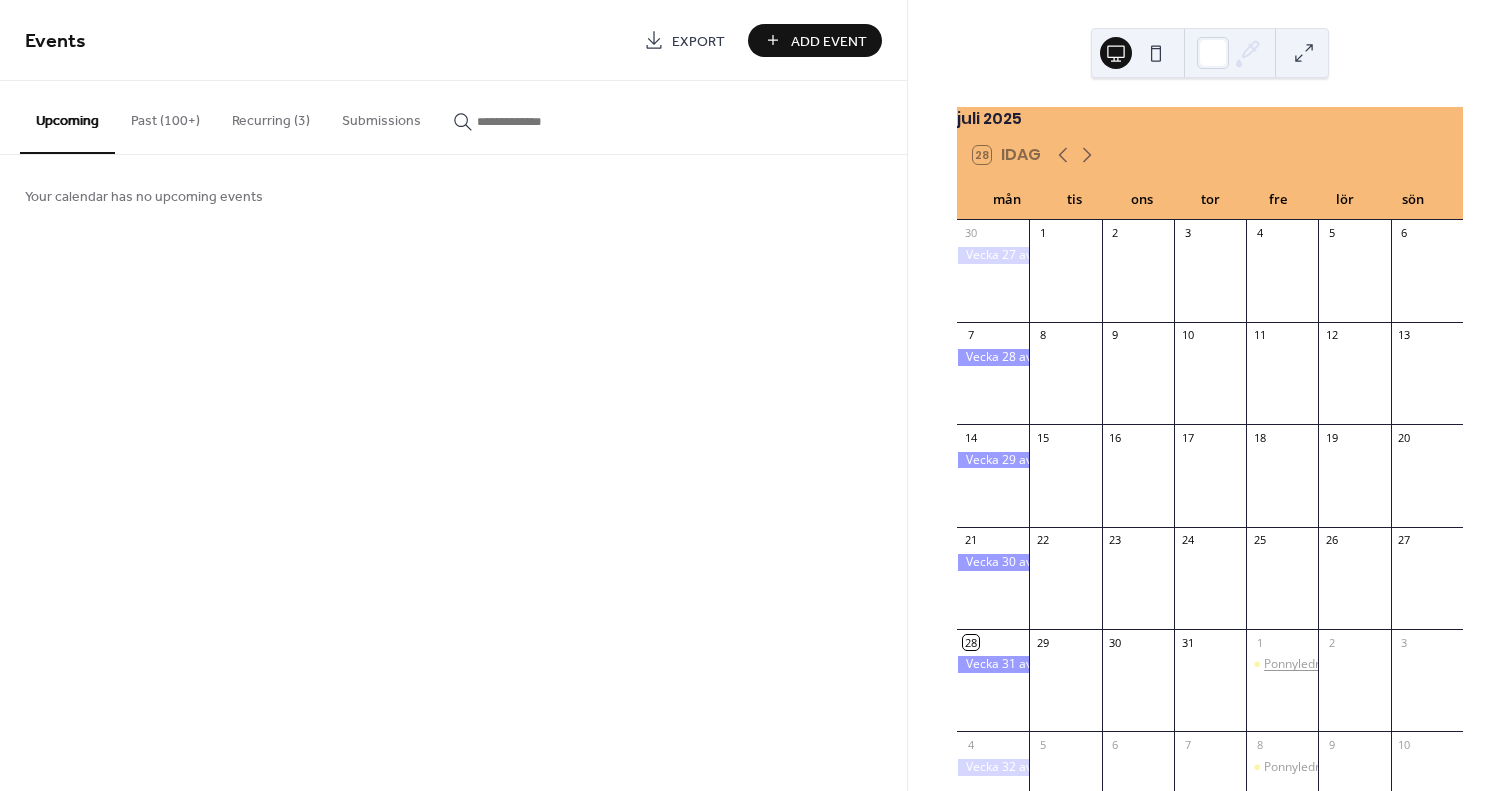 click on "Ponnyledning" at bounding box center (1301, 664) 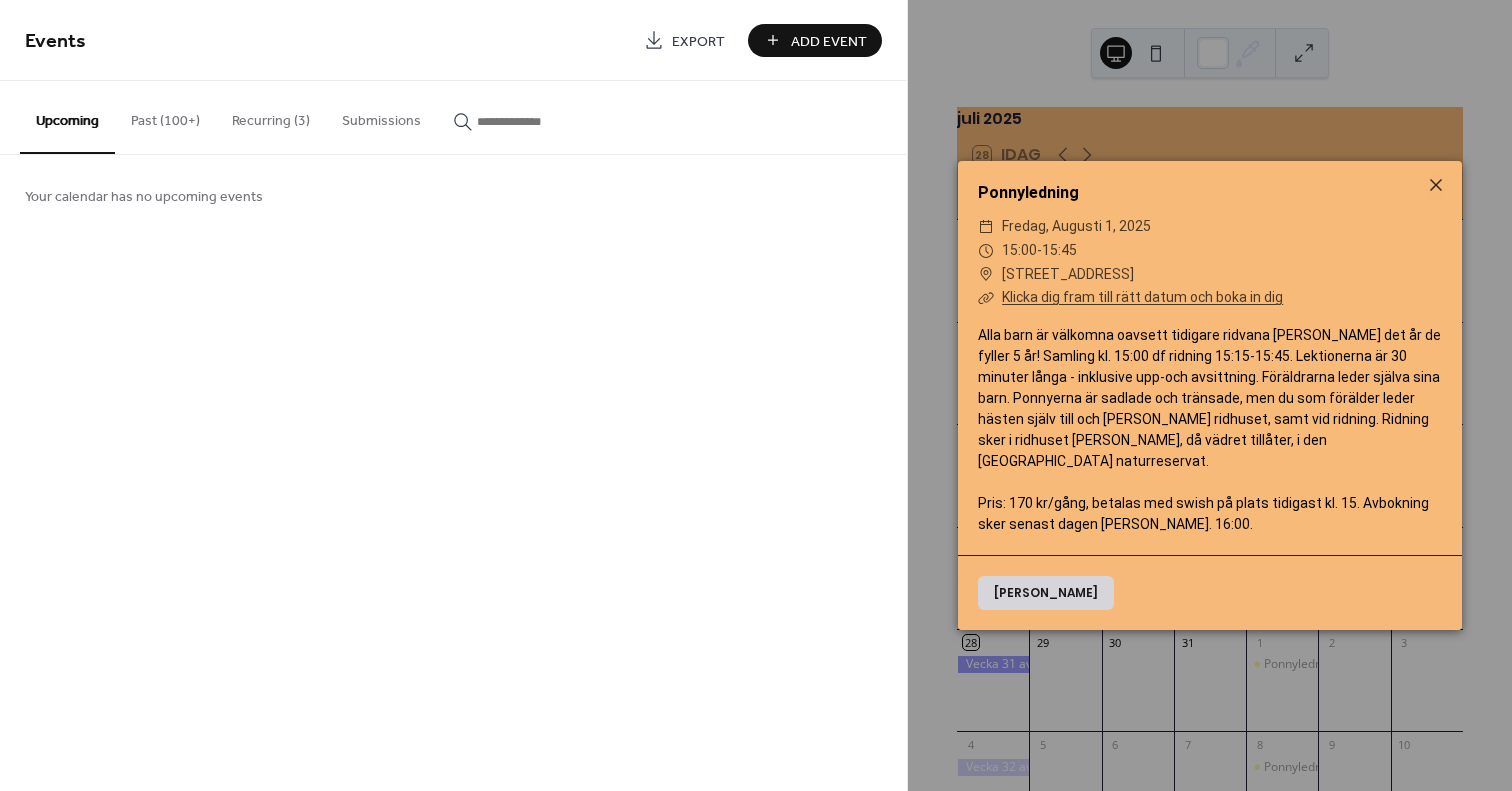 click on "Stäng" at bounding box center [1046, 593] 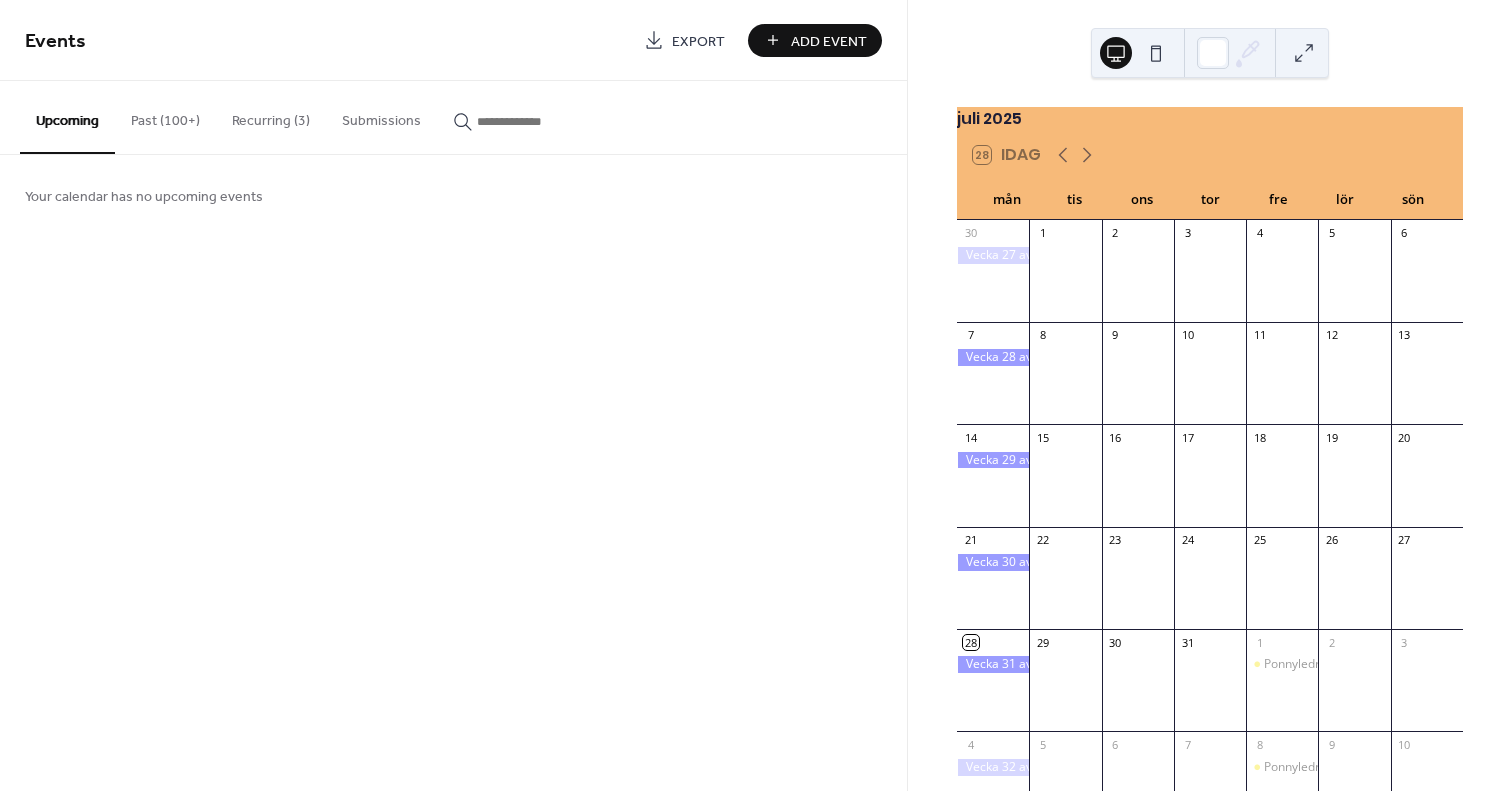 click on "Recurring (3)" at bounding box center [271, 116] 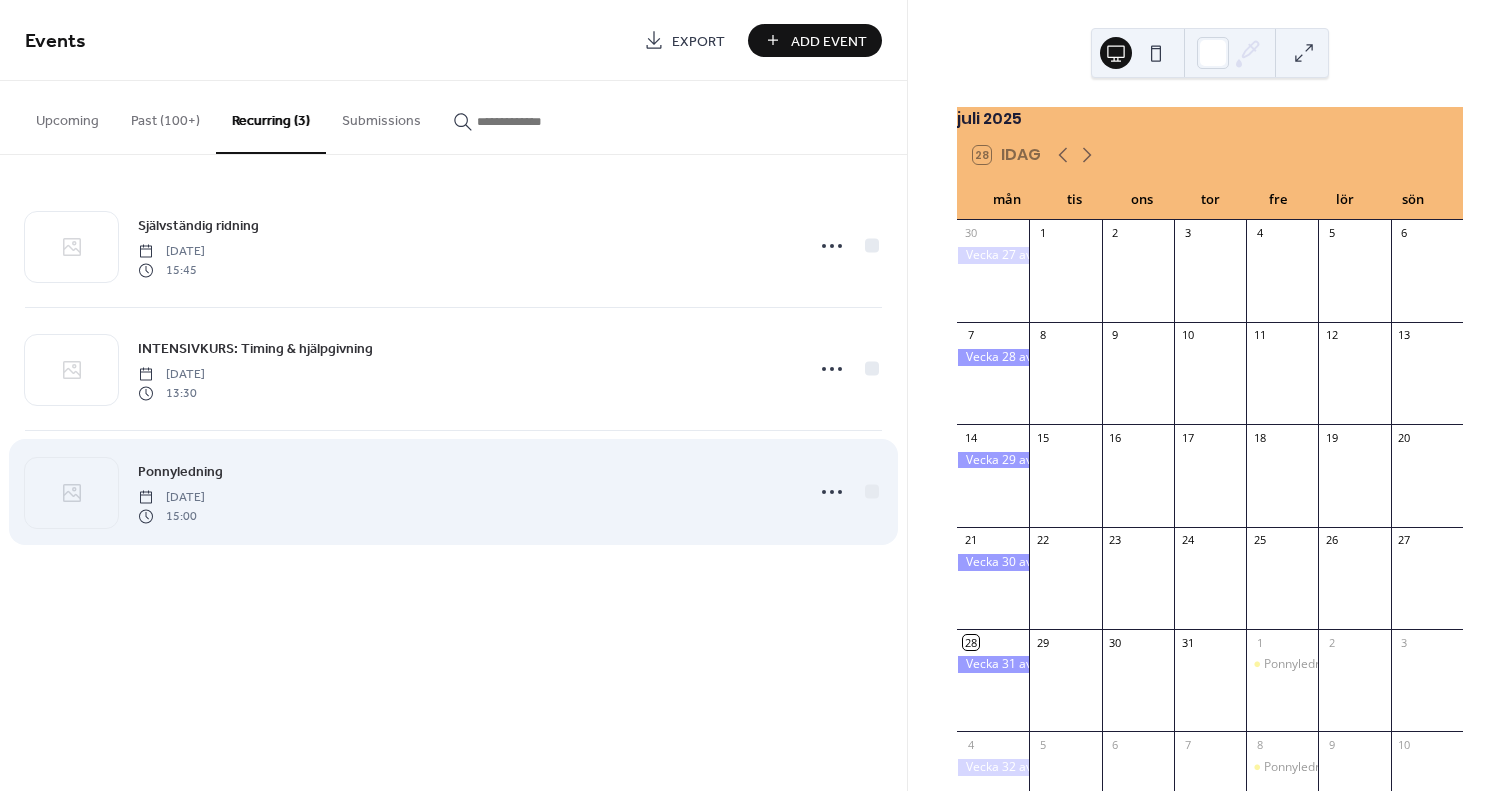click on "Ponnyledning" at bounding box center (180, 472) 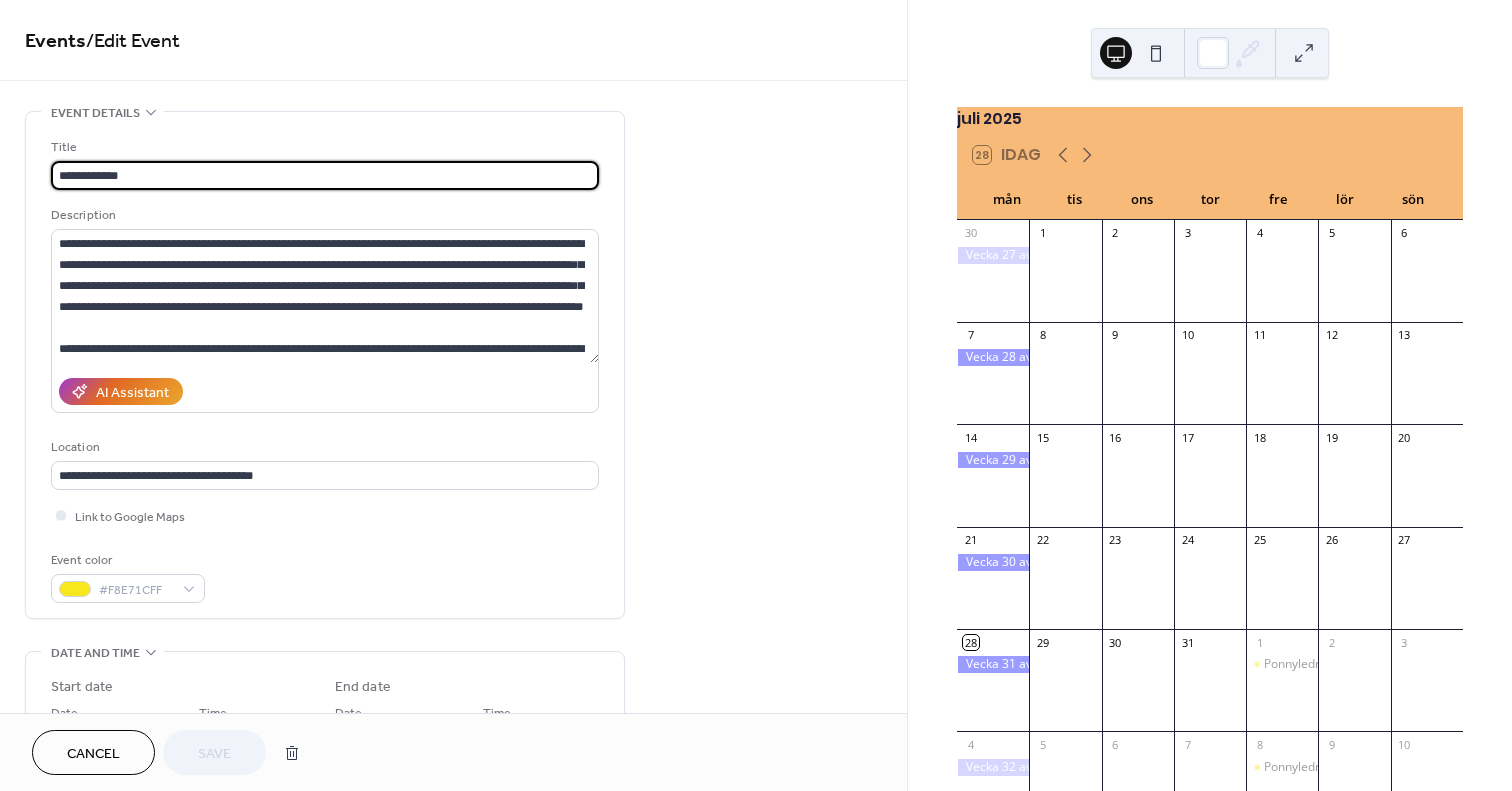 scroll, scrollTop: 300, scrollLeft: 0, axis: vertical 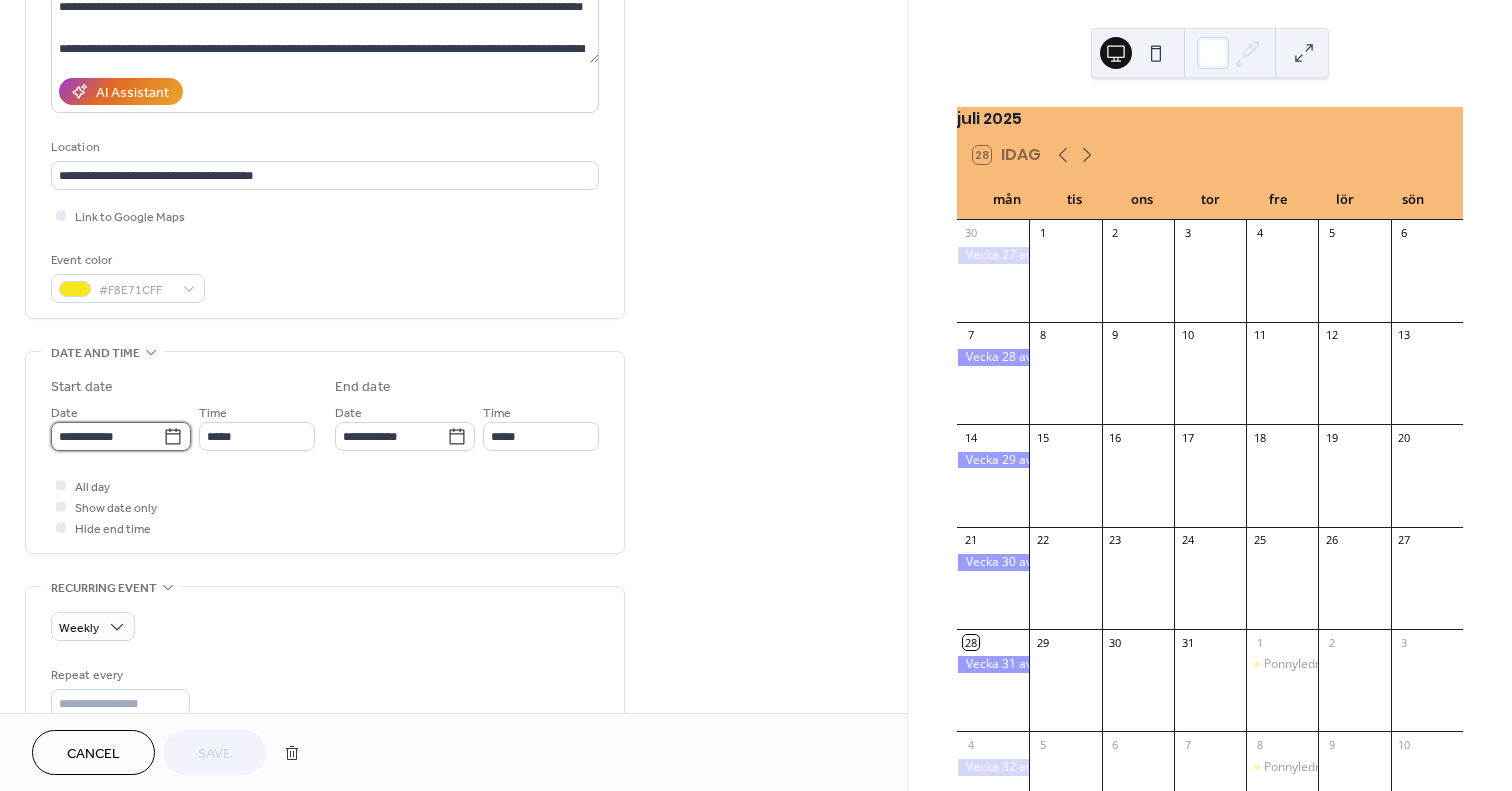 click on "**********" at bounding box center [107, 436] 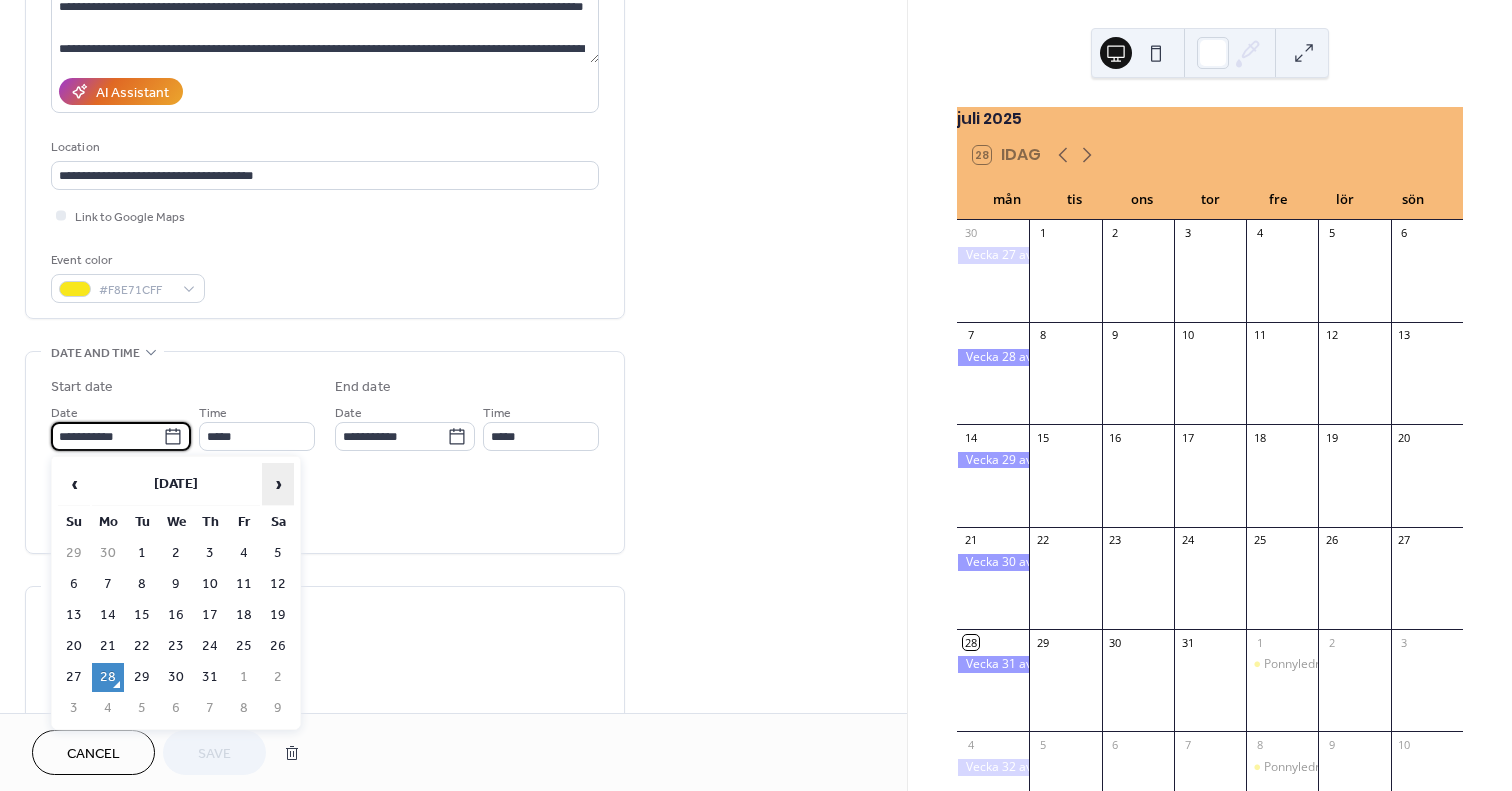 click on "›" at bounding box center [278, 484] 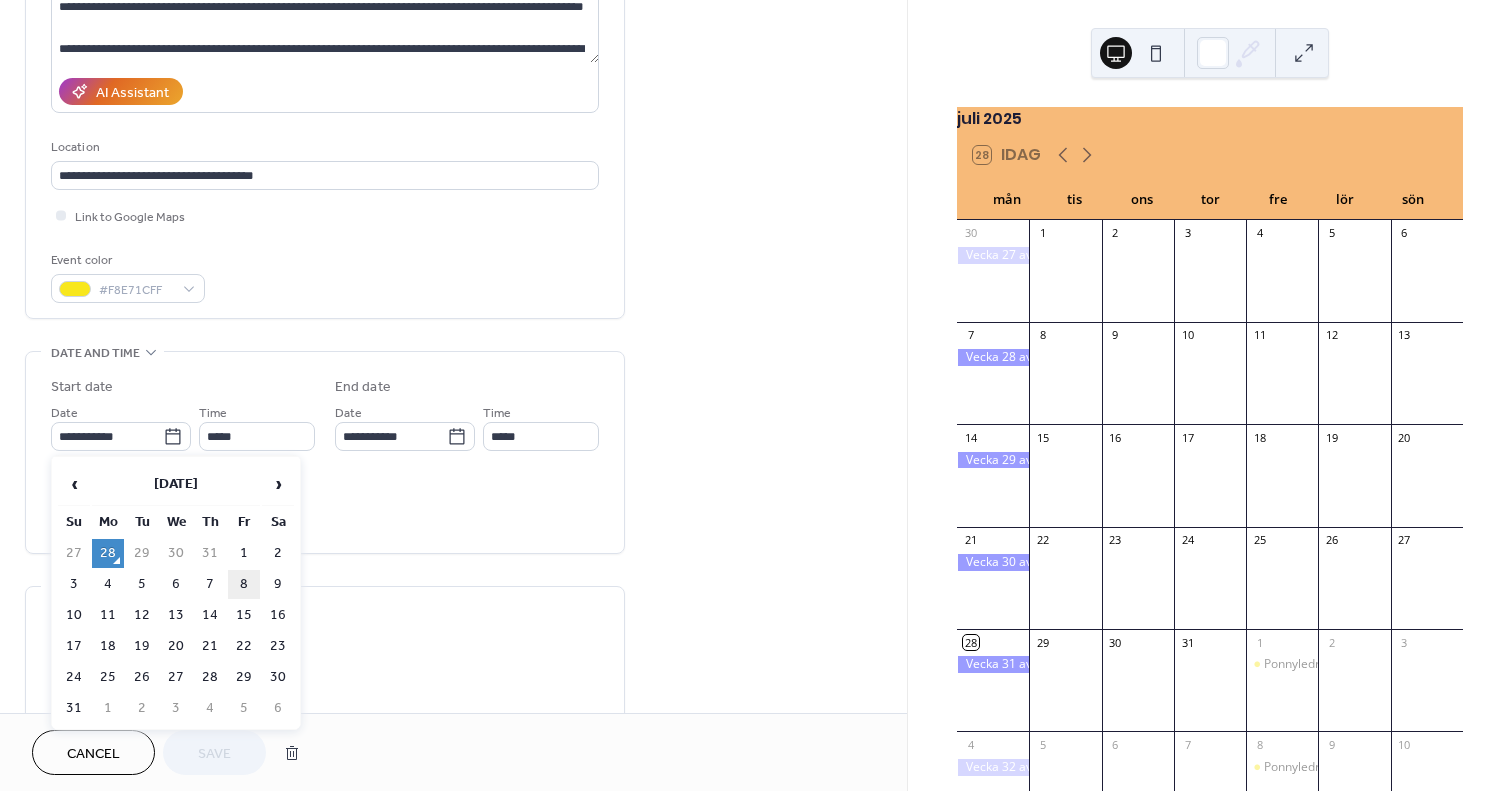 click on "8" at bounding box center [244, 584] 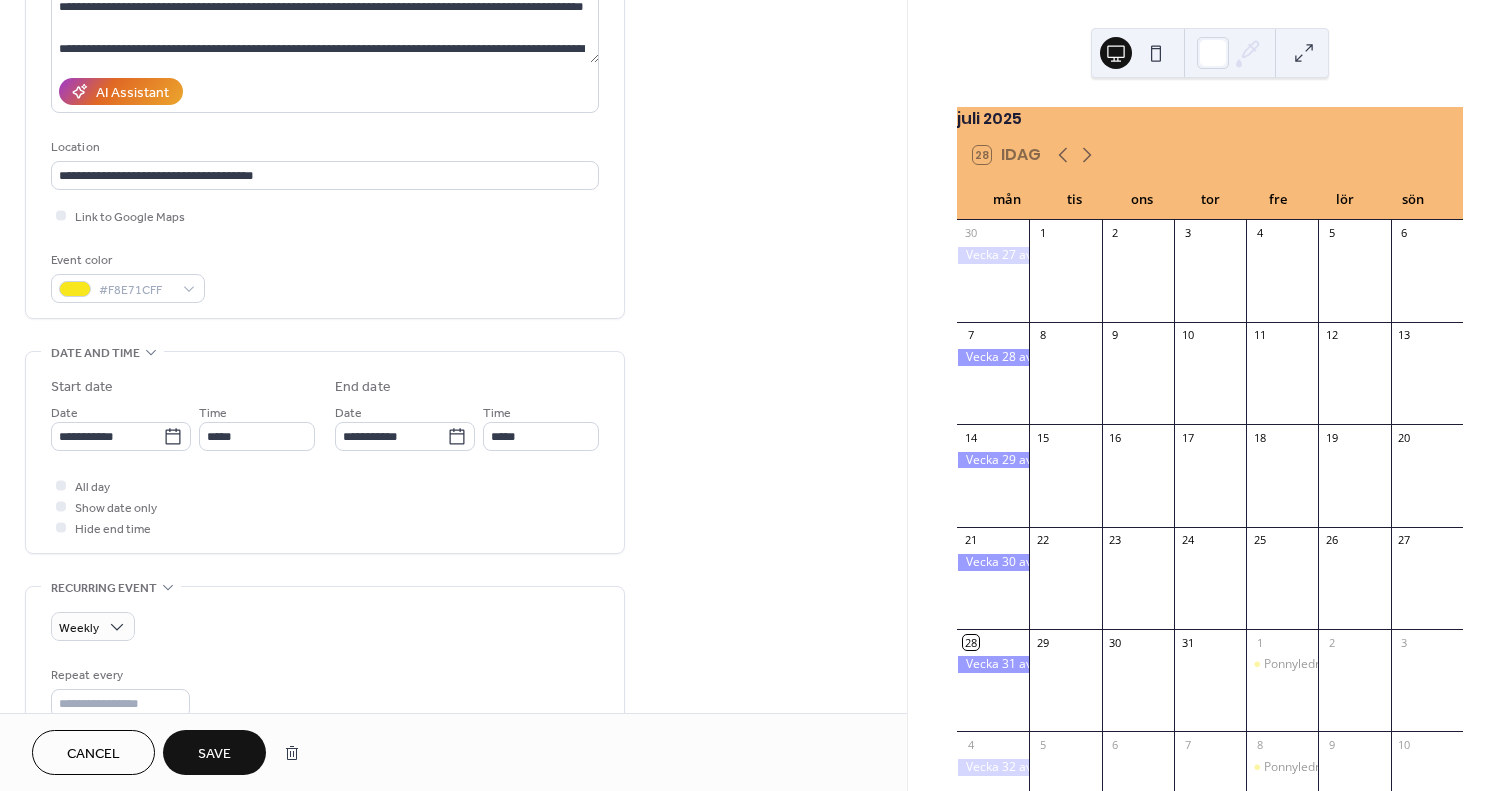 scroll, scrollTop: 500, scrollLeft: 0, axis: vertical 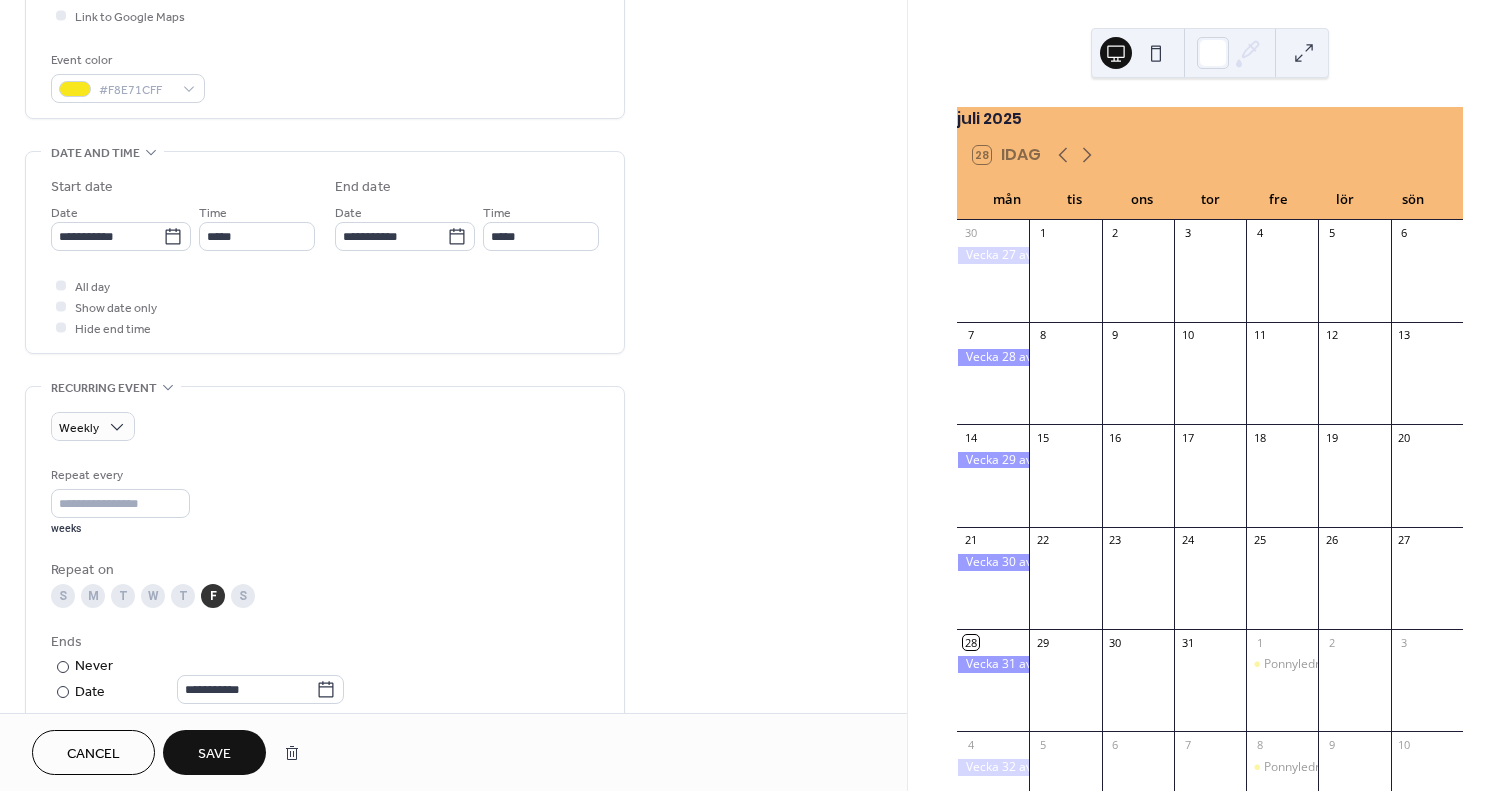 click on "Save" at bounding box center (214, 754) 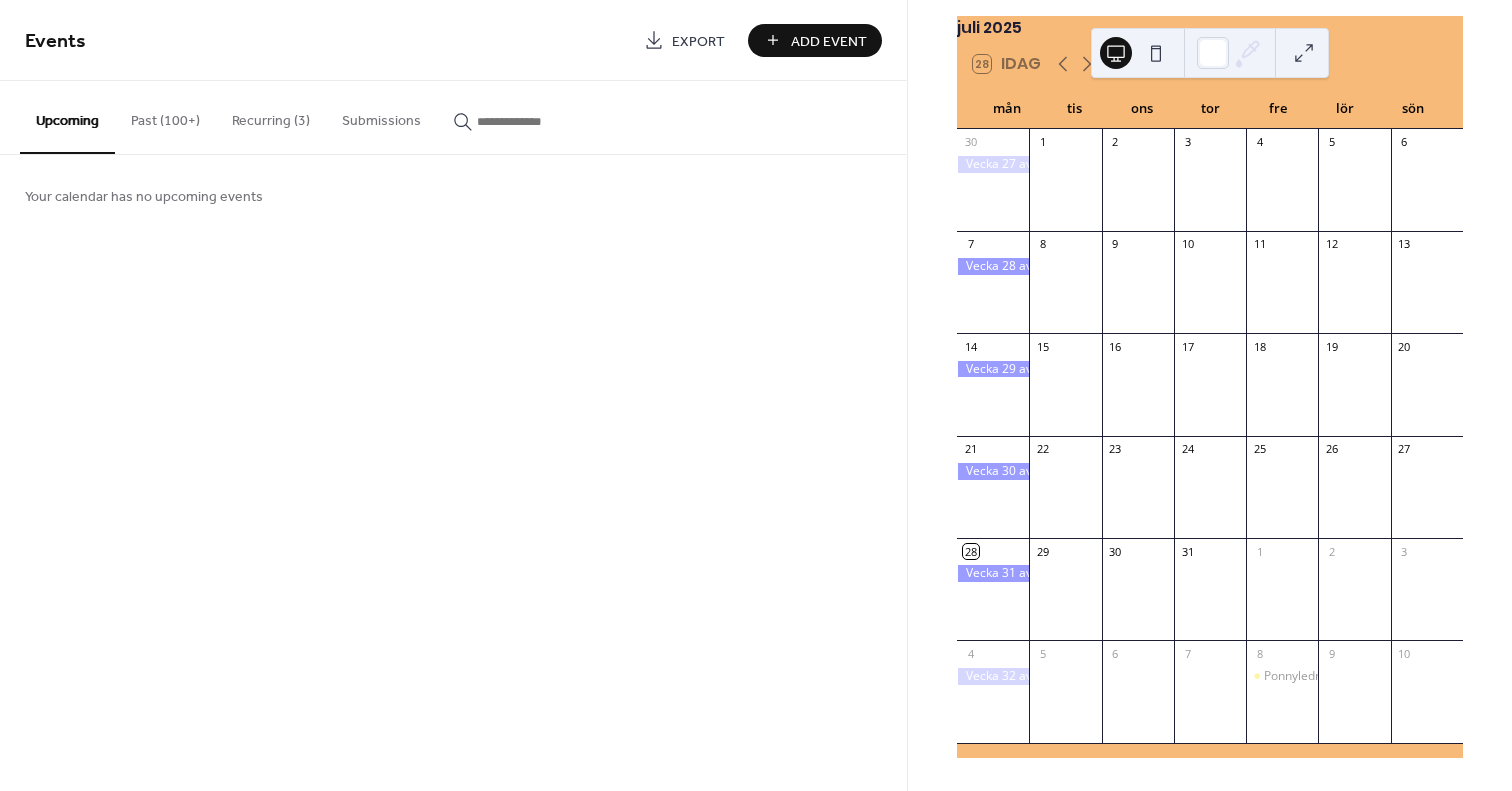 scroll, scrollTop: 0, scrollLeft: 0, axis: both 